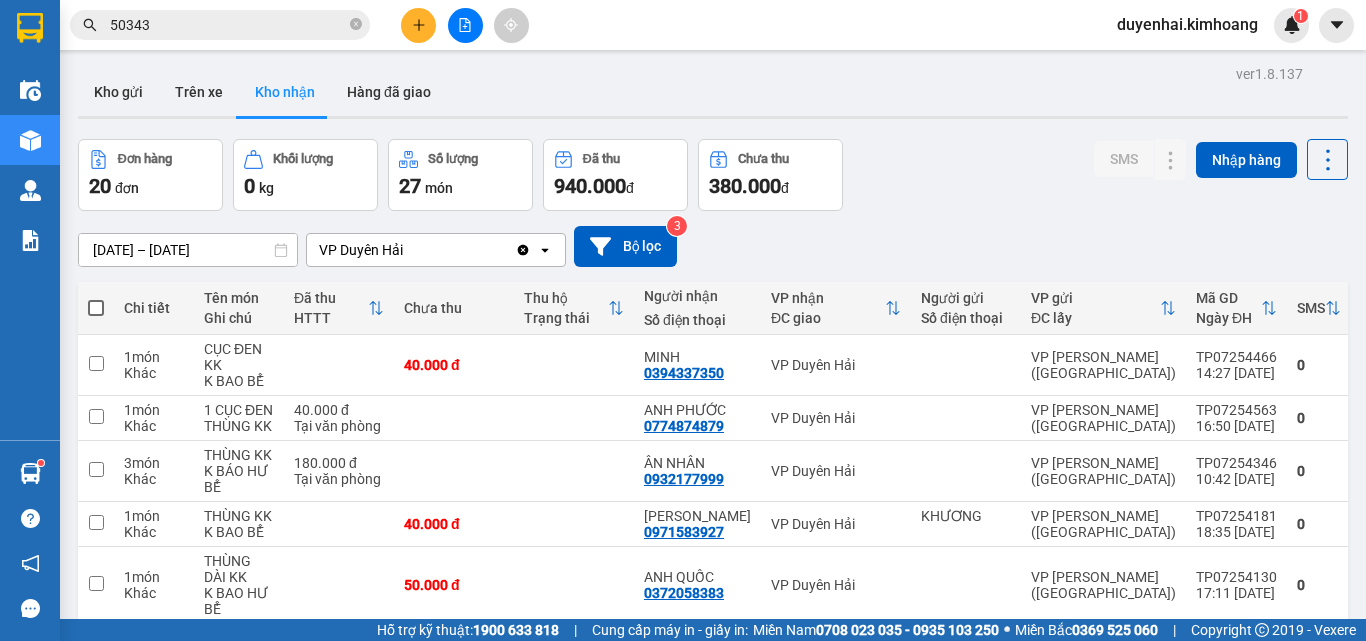 scroll, scrollTop: 0, scrollLeft: 0, axis: both 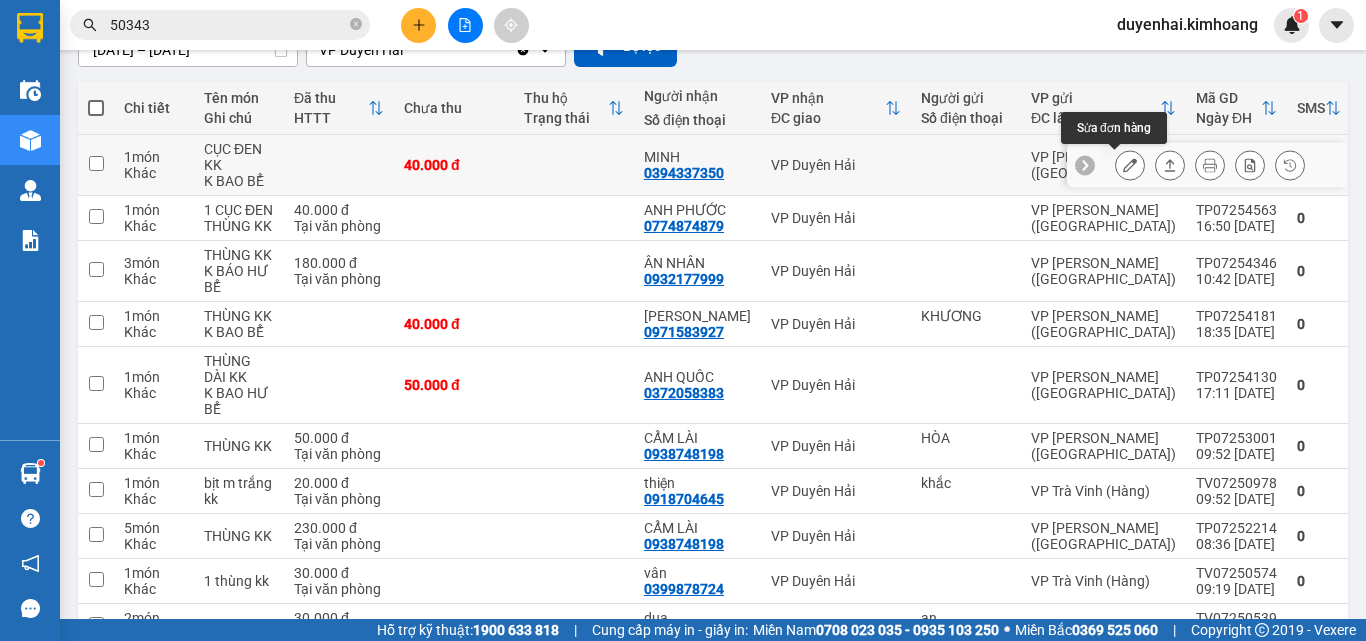click 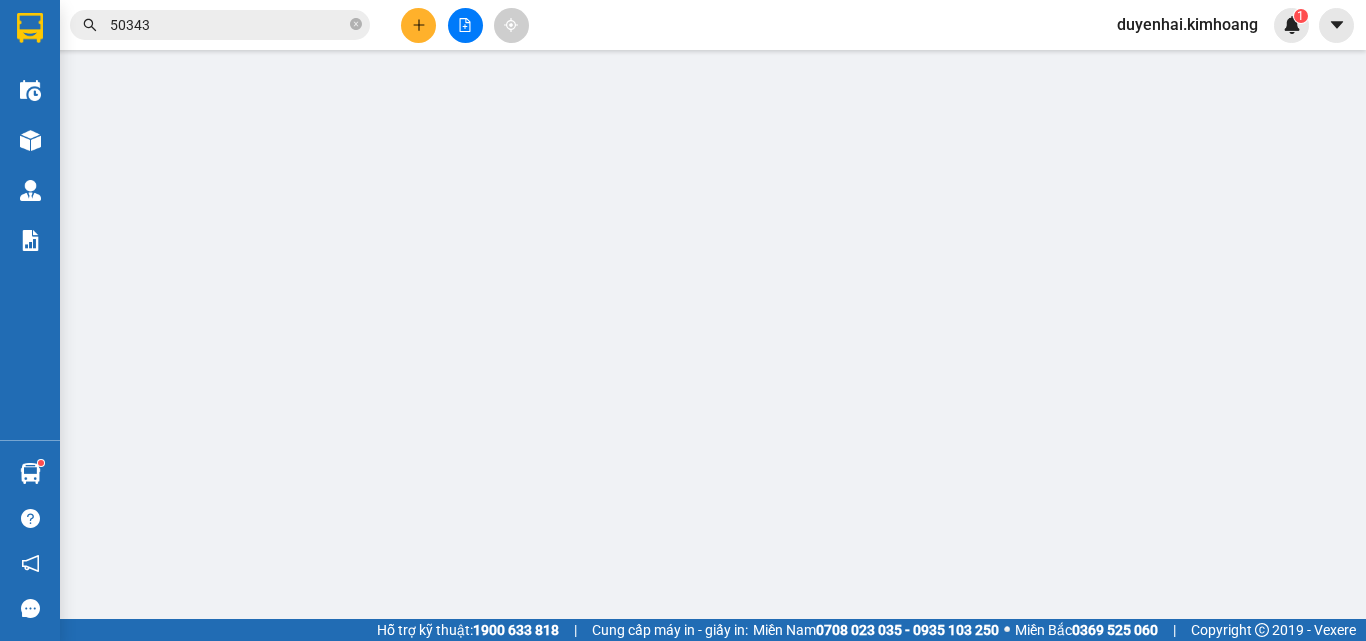 scroll, scrollTop: 0, scrollLeft: 0, axis: both 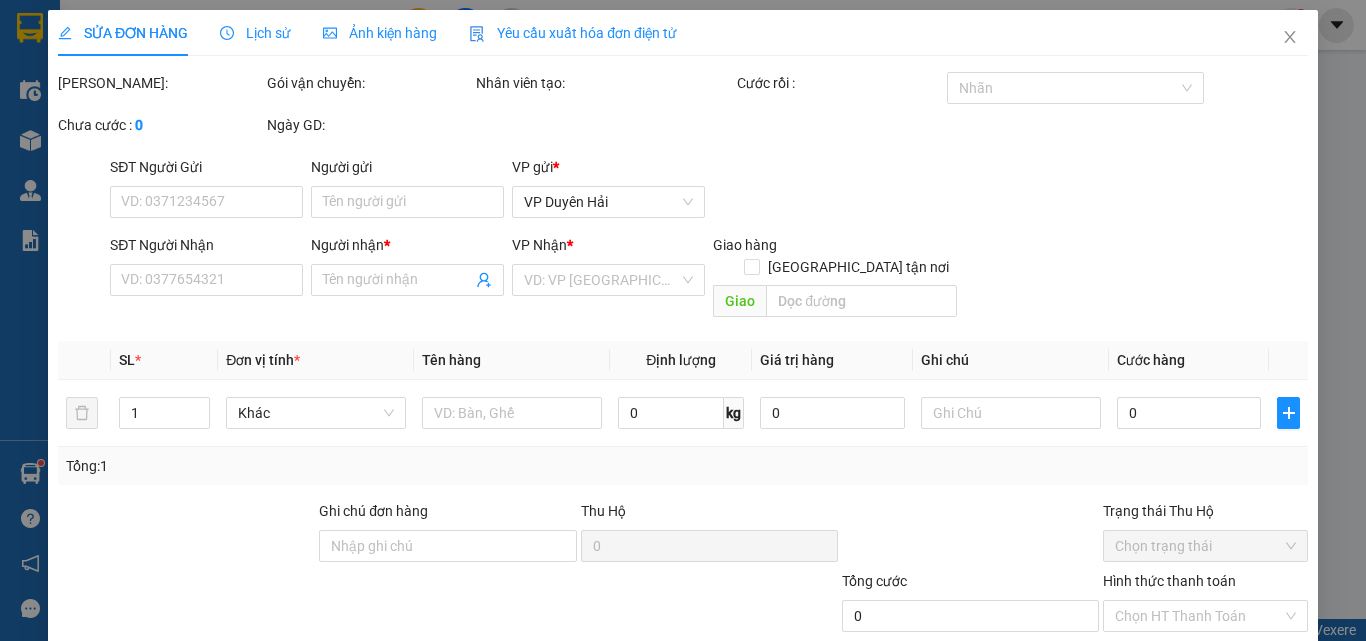 type on "0394337350" 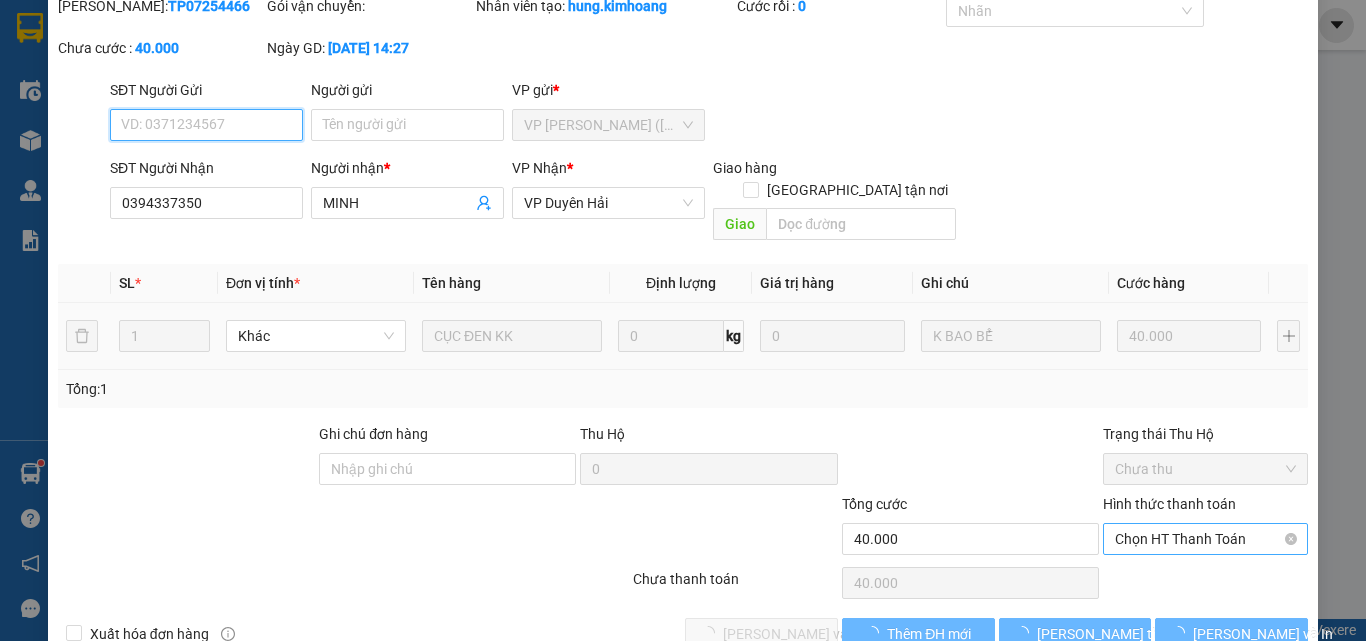 scroll, scrollTop: 103, scrollLeft: 0, axis: vertical 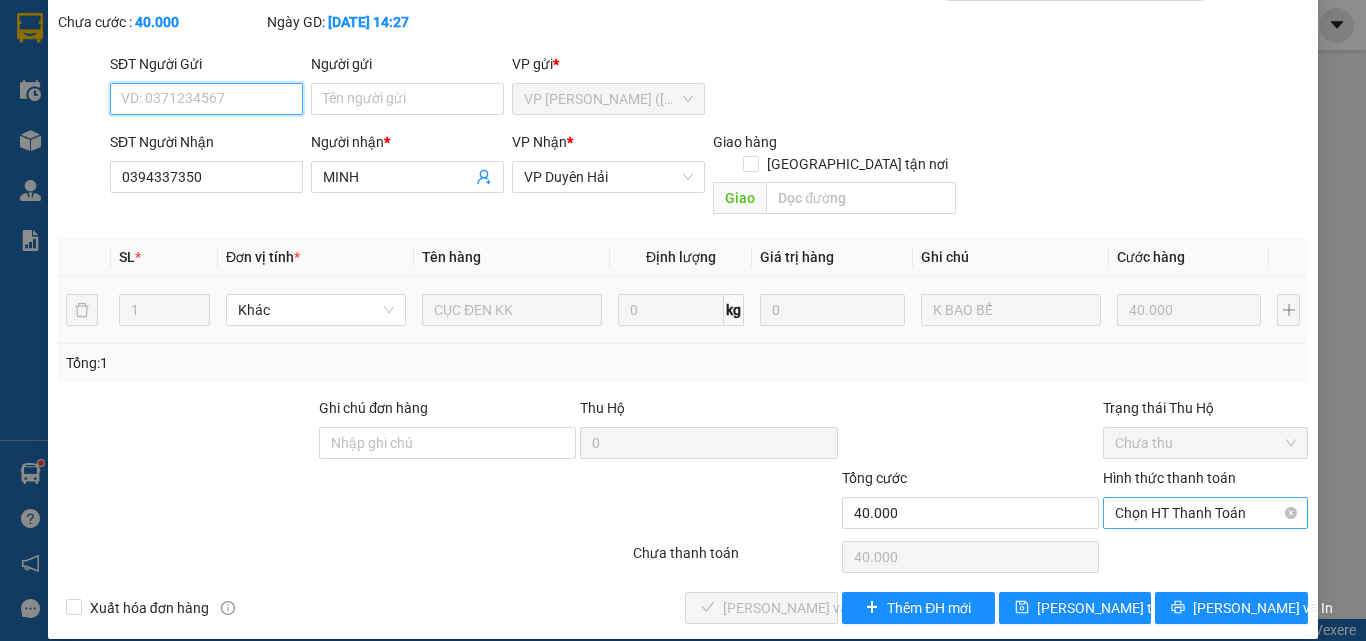 click on "Chọn HT Thanh Toán" at bounding box center [1205, 513] 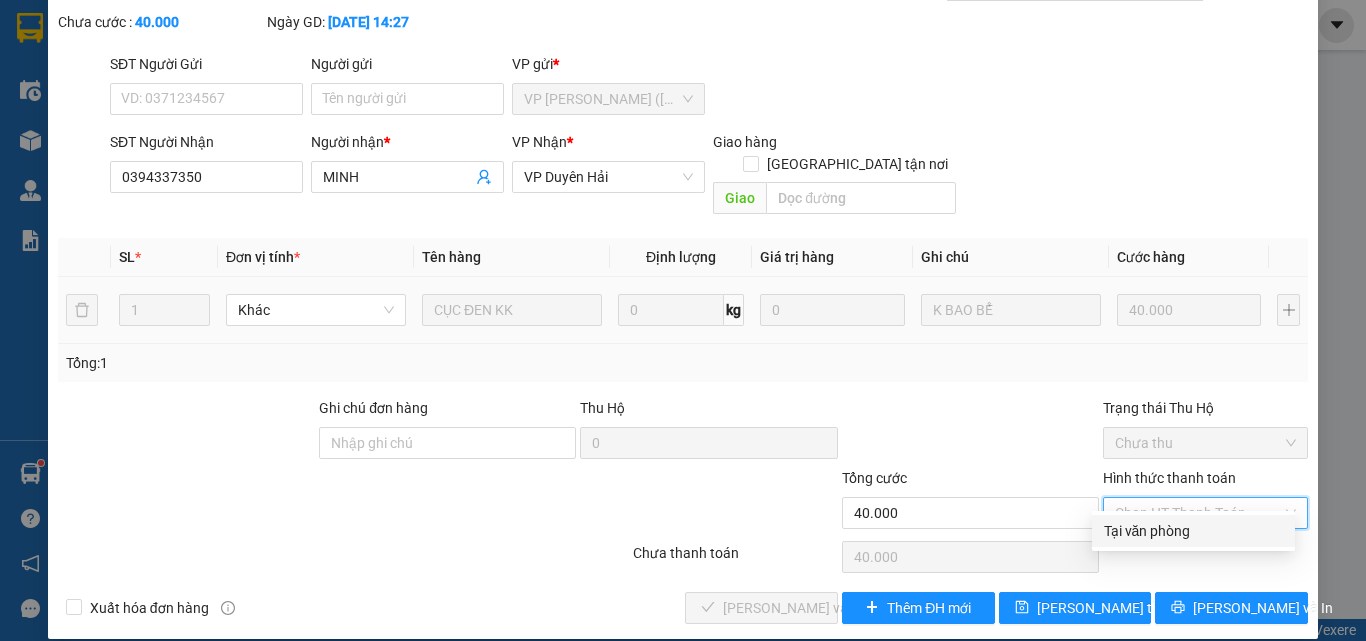 click on "Tại văn phòng" at bounding box center (1193, 531) 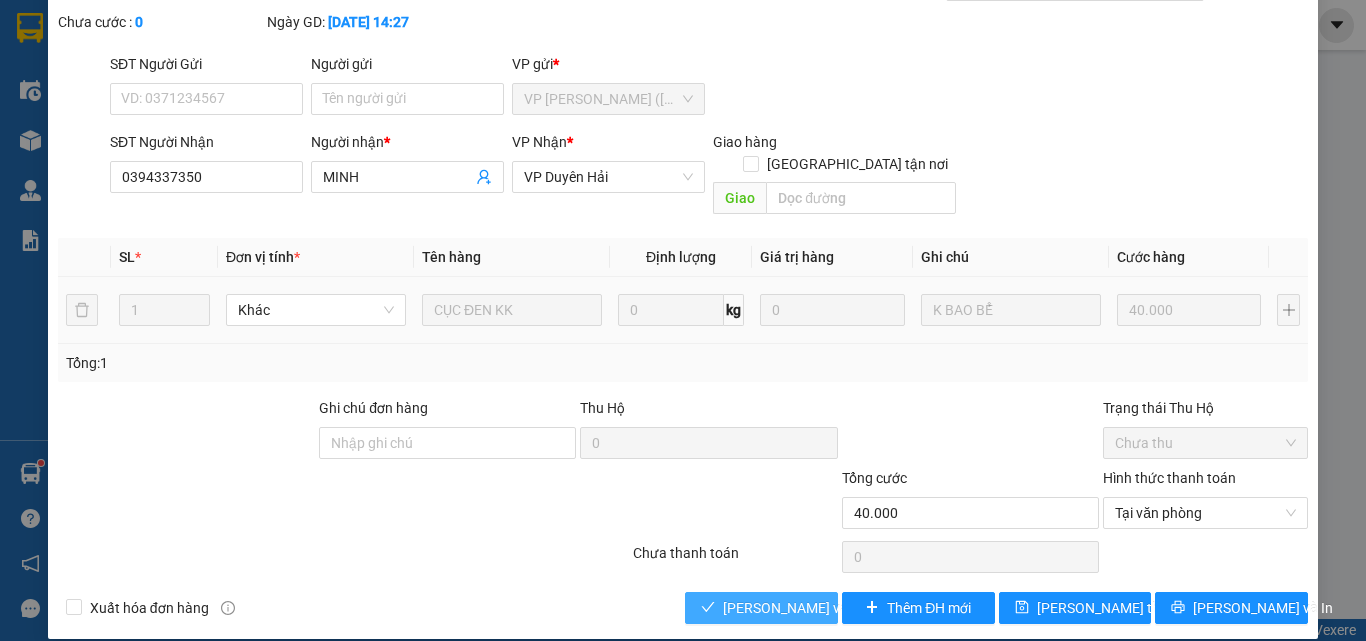 click on "[PERSON_NAME] và Giao hàng" at bounding box center [819, 608] 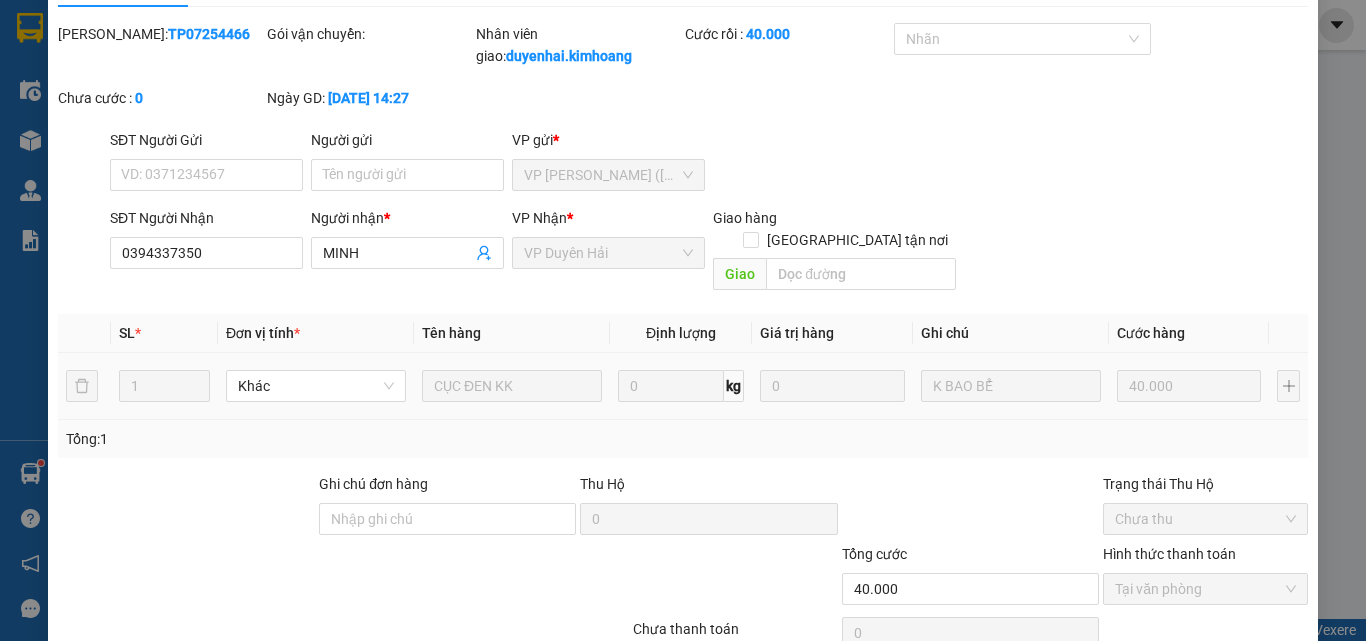 scroll, scrollTop: 0, scrollLeft: 0, axis: both 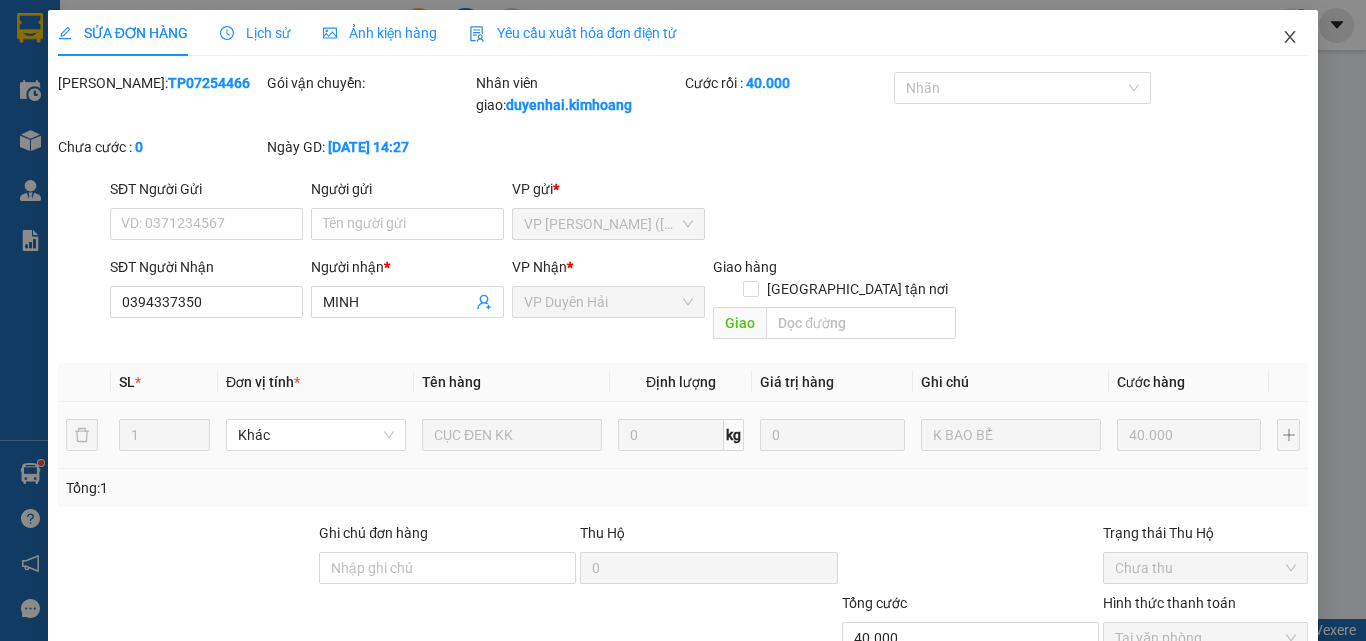 click 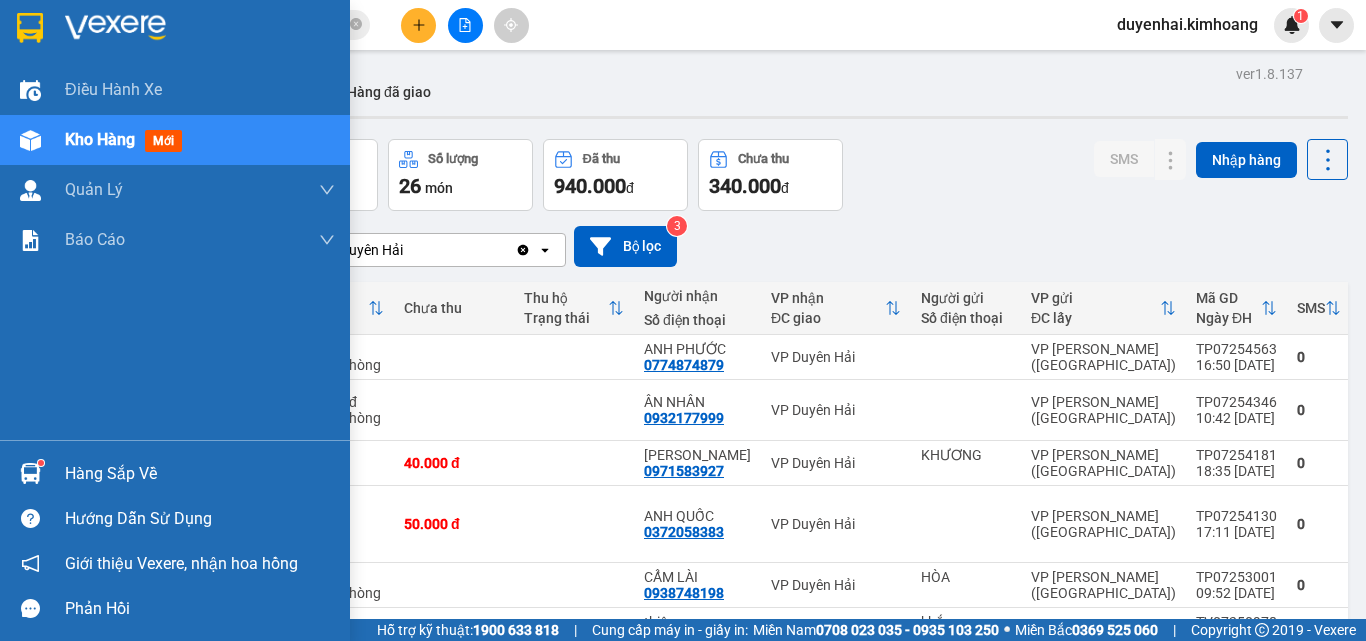 click on "Hàng sắp về" at bounding box center [200, 474] 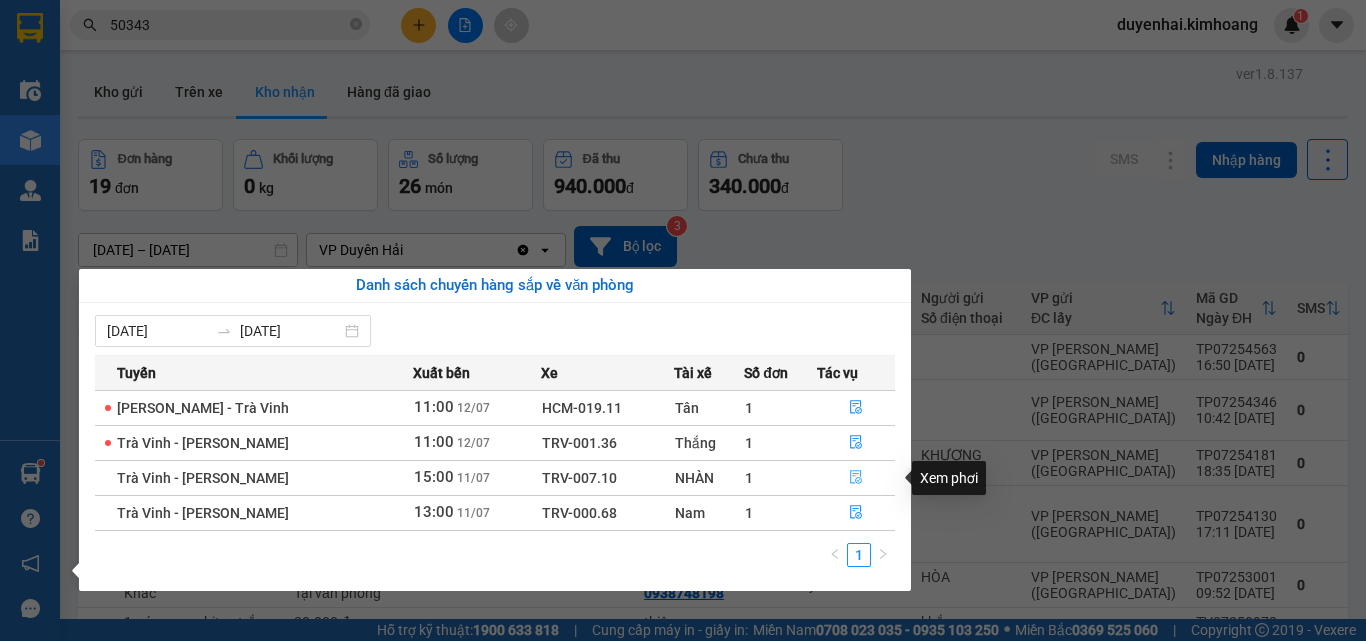 click 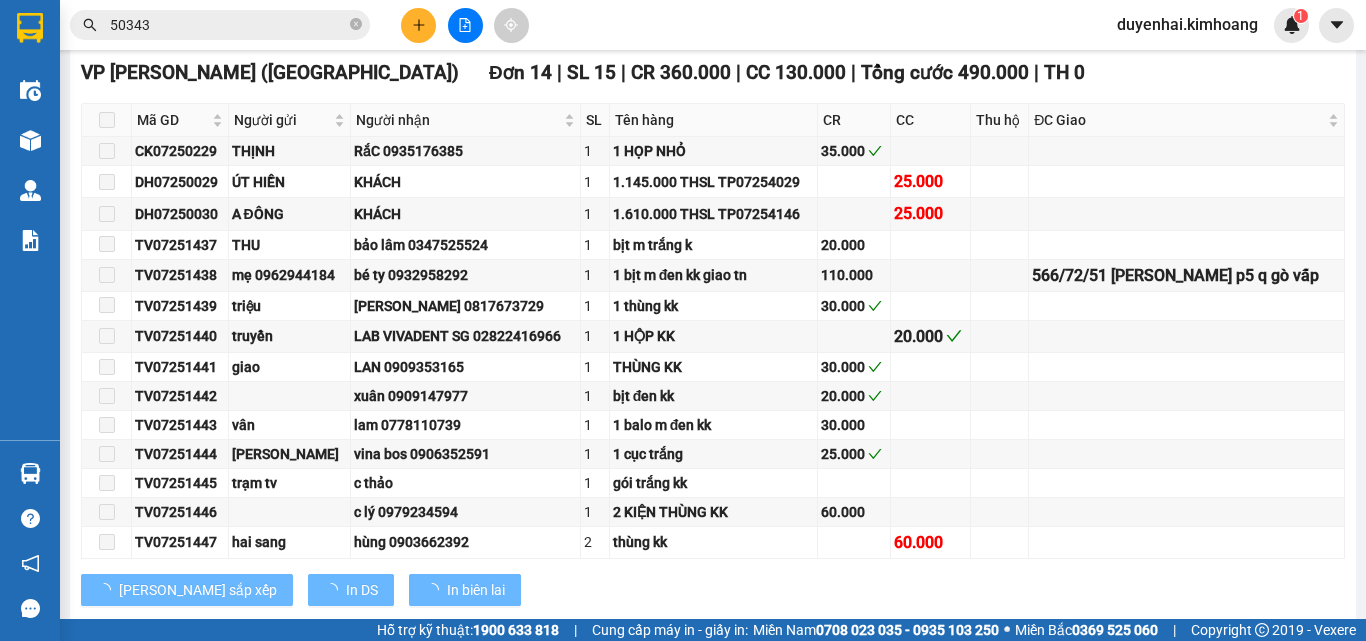 scroll, scrollTop: 541, scrollLeft: 0, axis: vertical 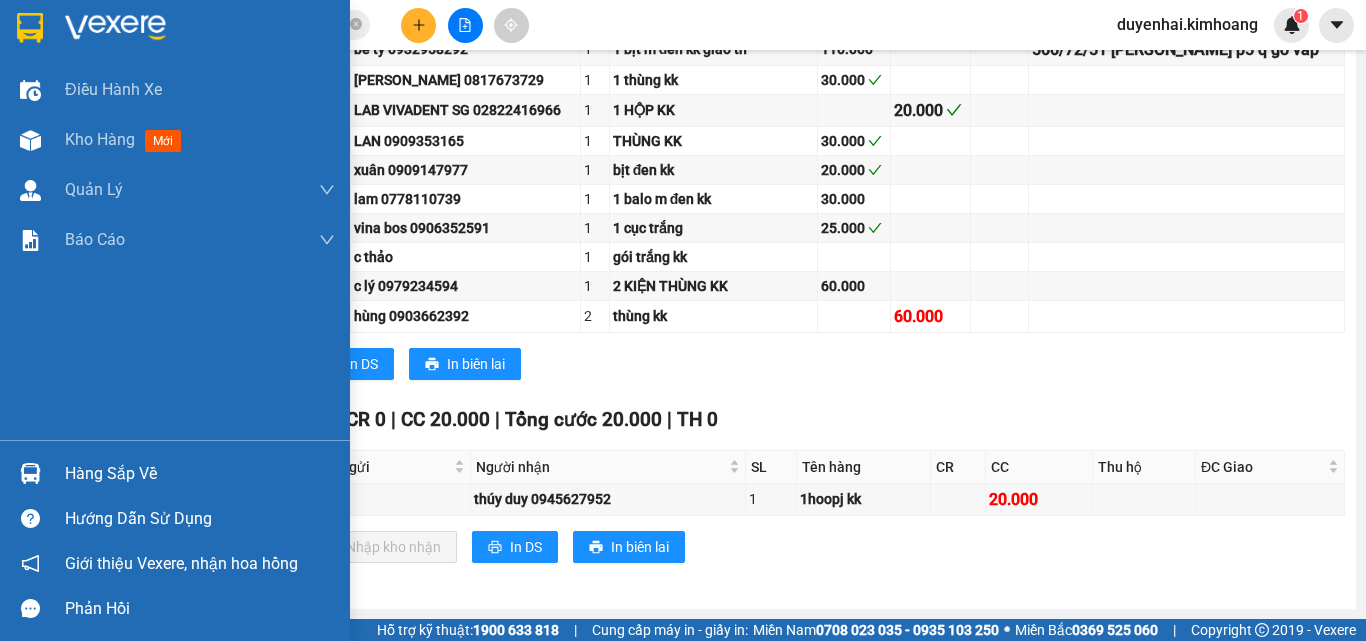 click on "Hàng sắp về" at bounding box center [200, 474] 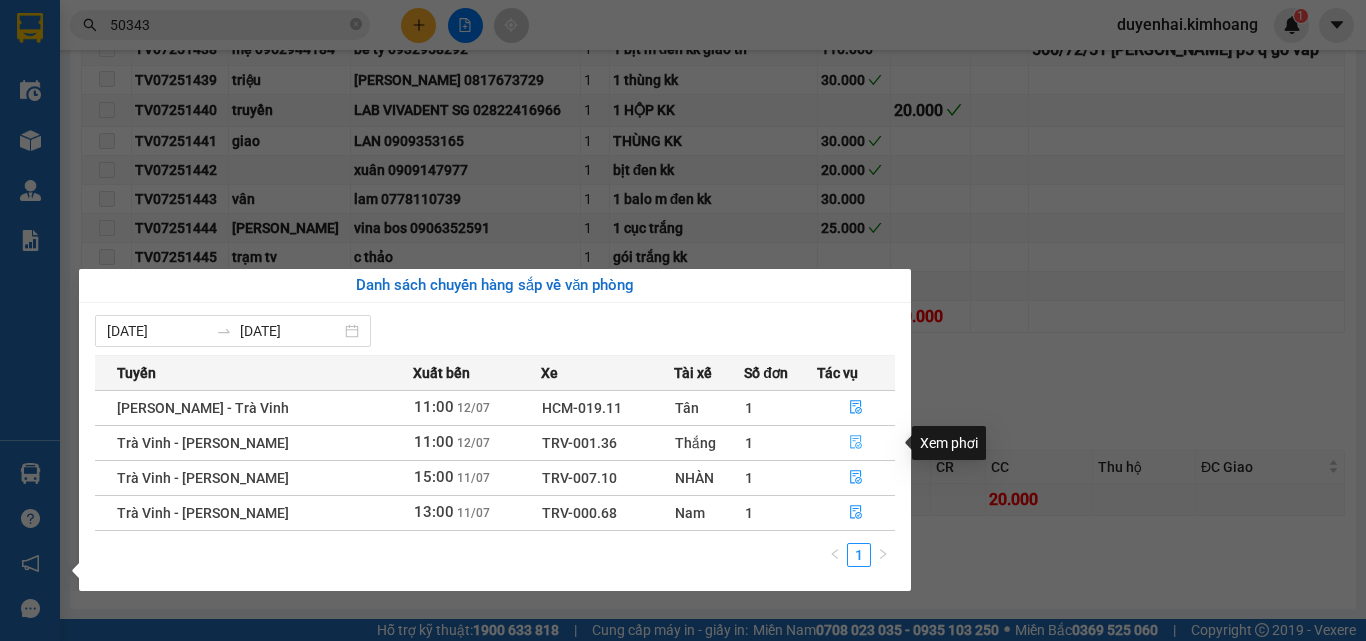 click 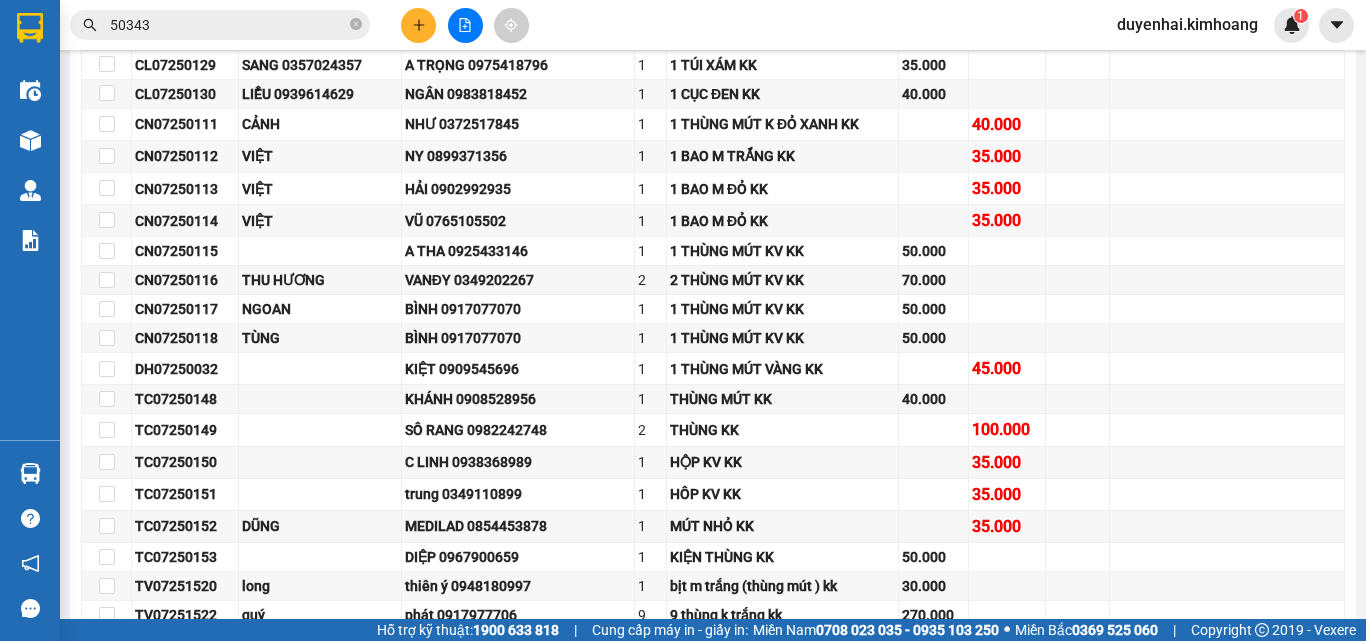 type on "[DATE]" 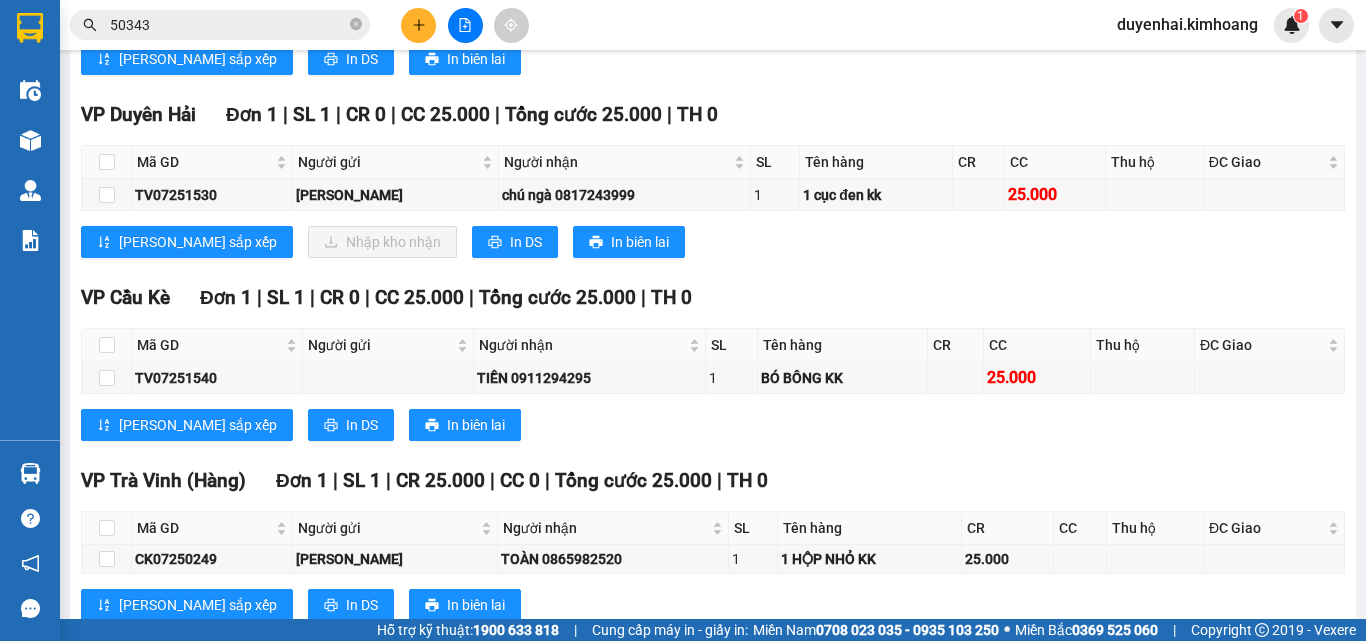 scroll, scrollTop: 1598, scrollLeft: 0, axis: vertical 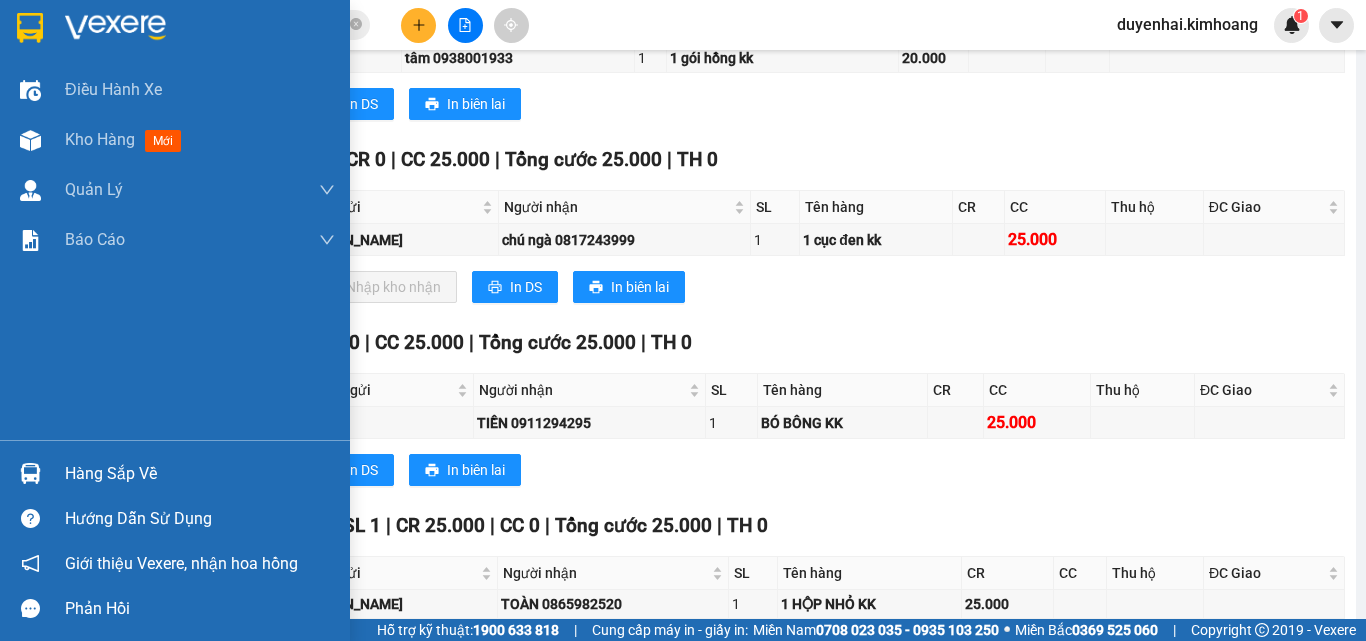 click on "Hàng sắp về" at bounding box center [200, 474] 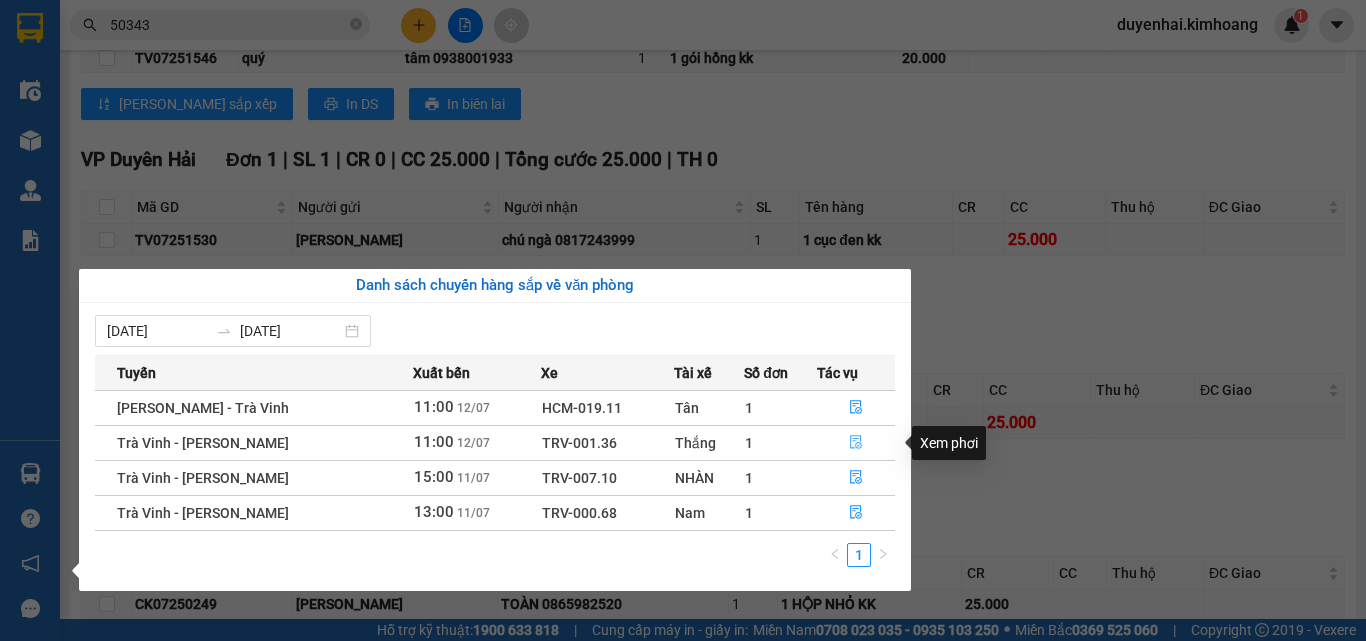 click 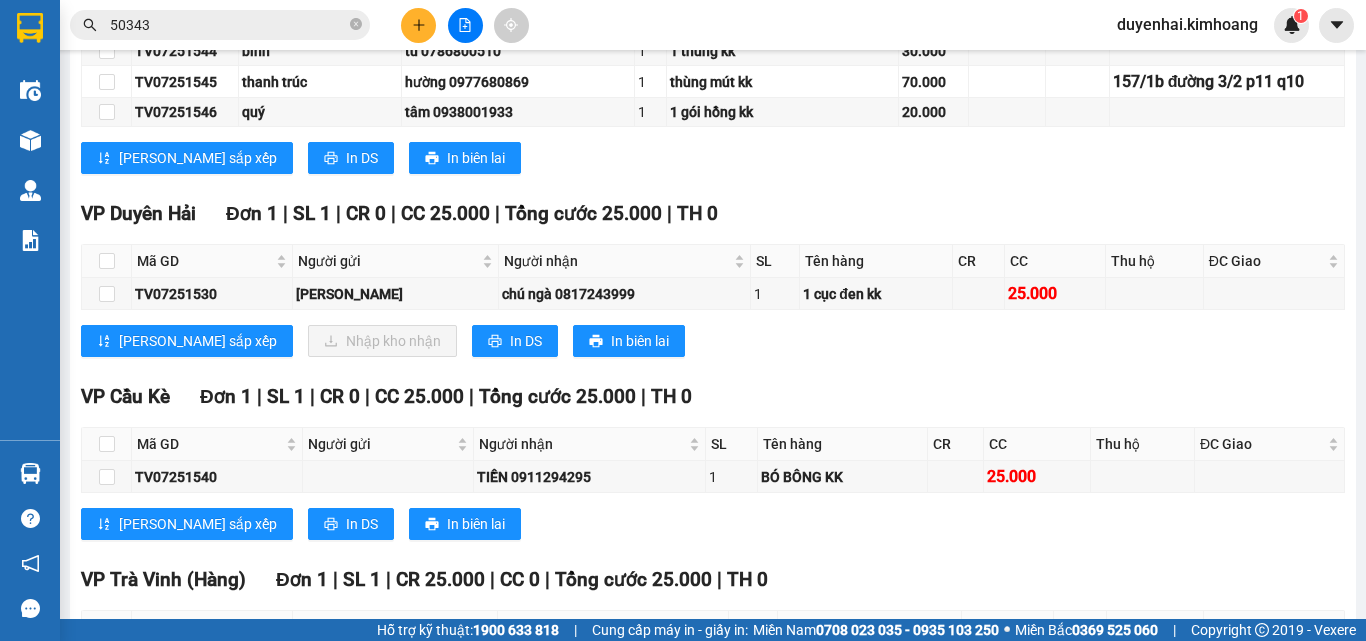 scroll, scrollTop: 1498, scrollLeft: 0, axis: vertical 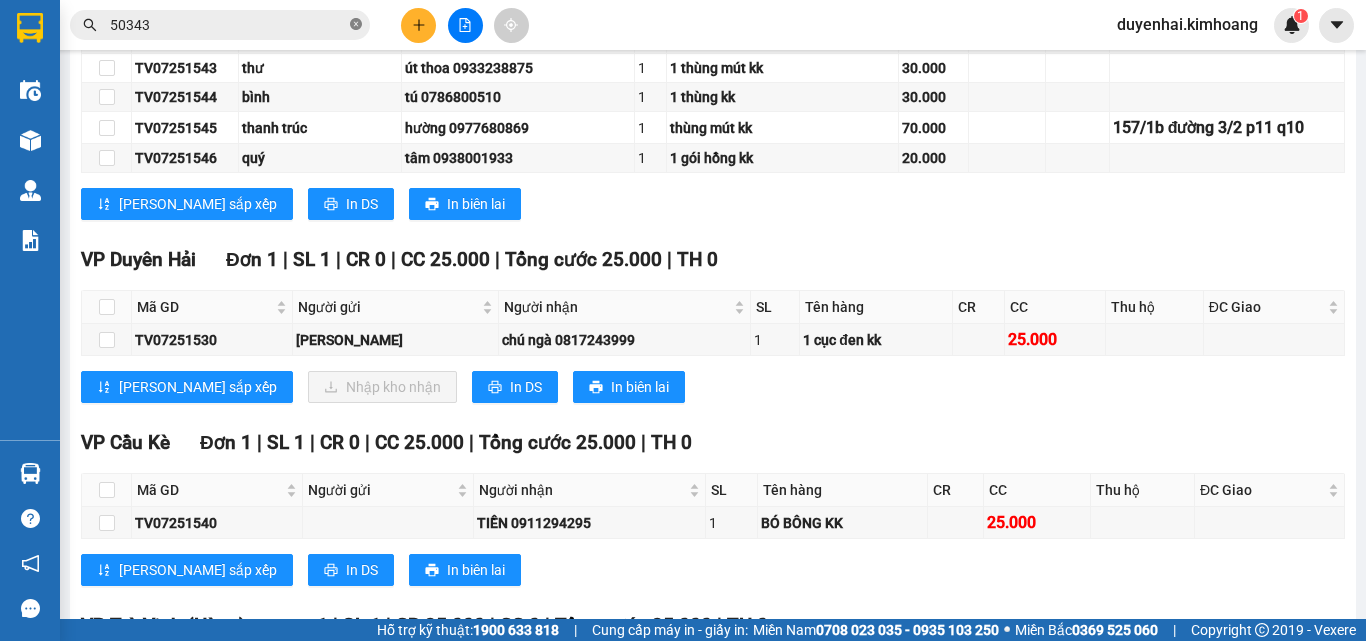 click 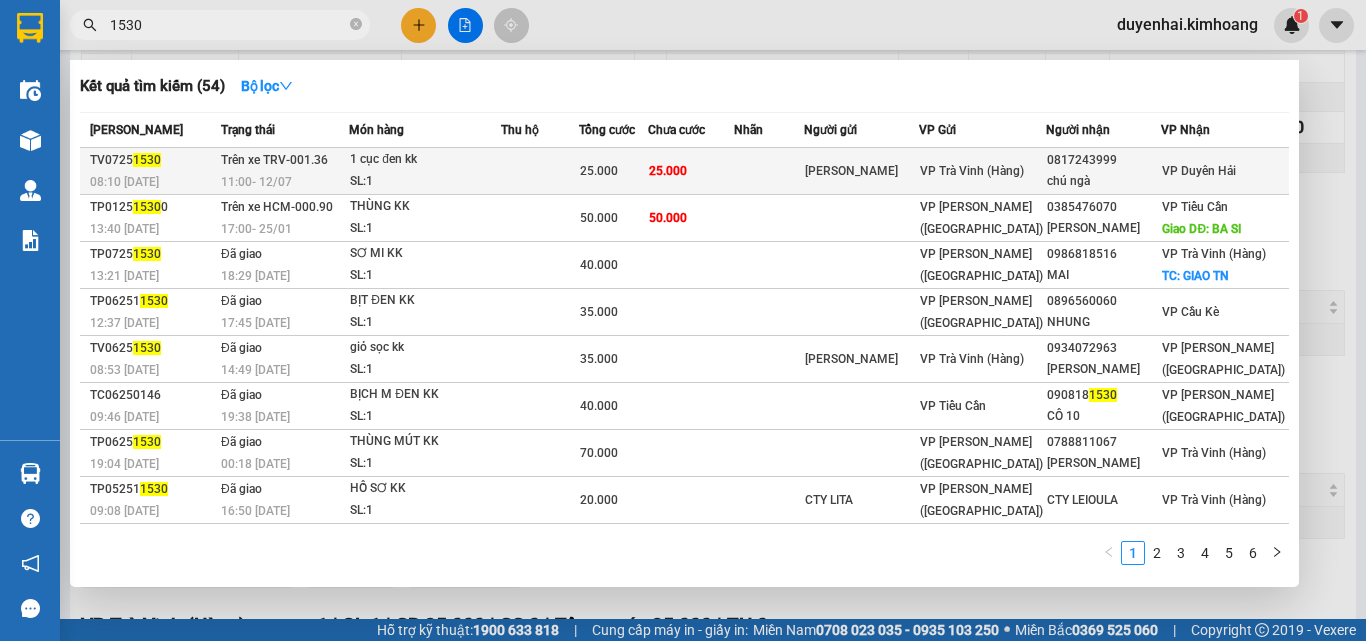 type on "1530" 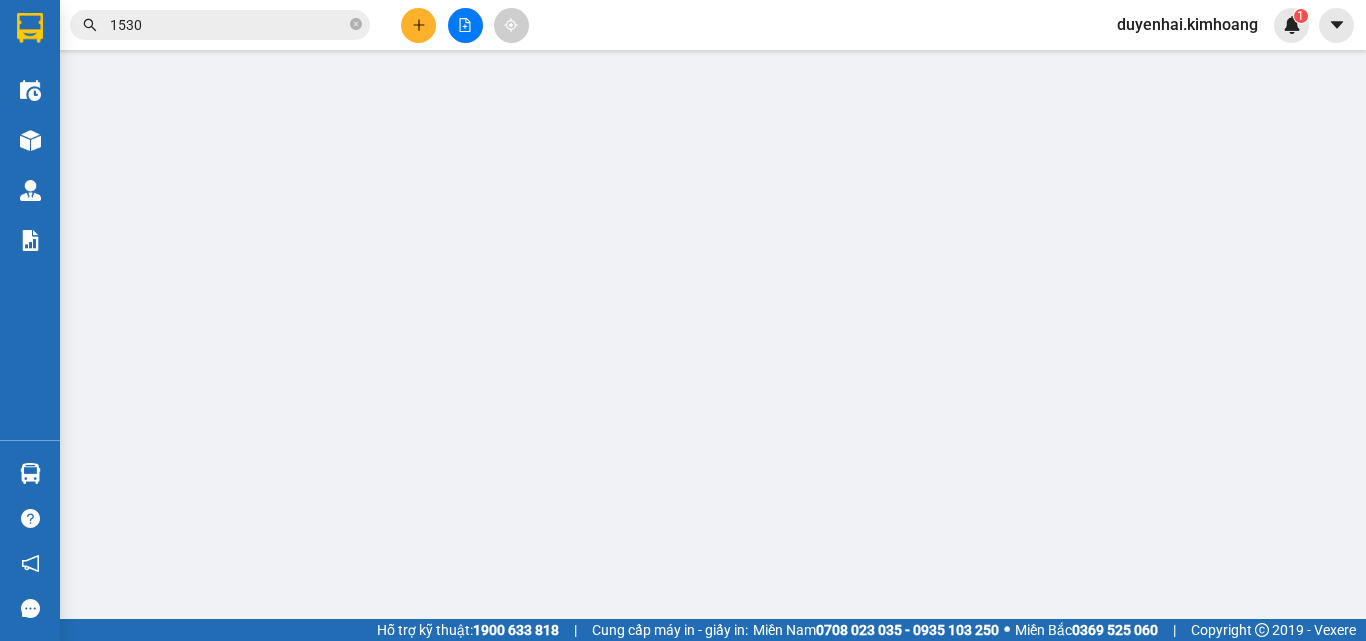 scroll, scrollTop: 0, scrollLeft: 0, axis: both 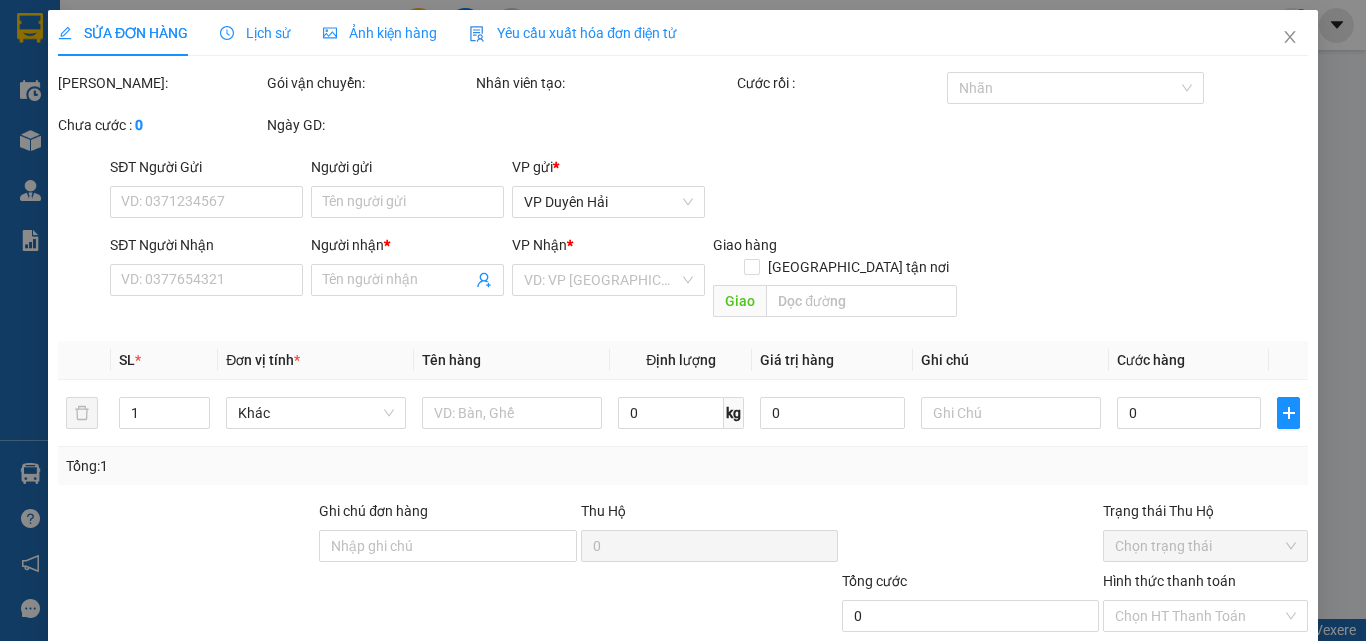 type on "[PERSON_NAME]" 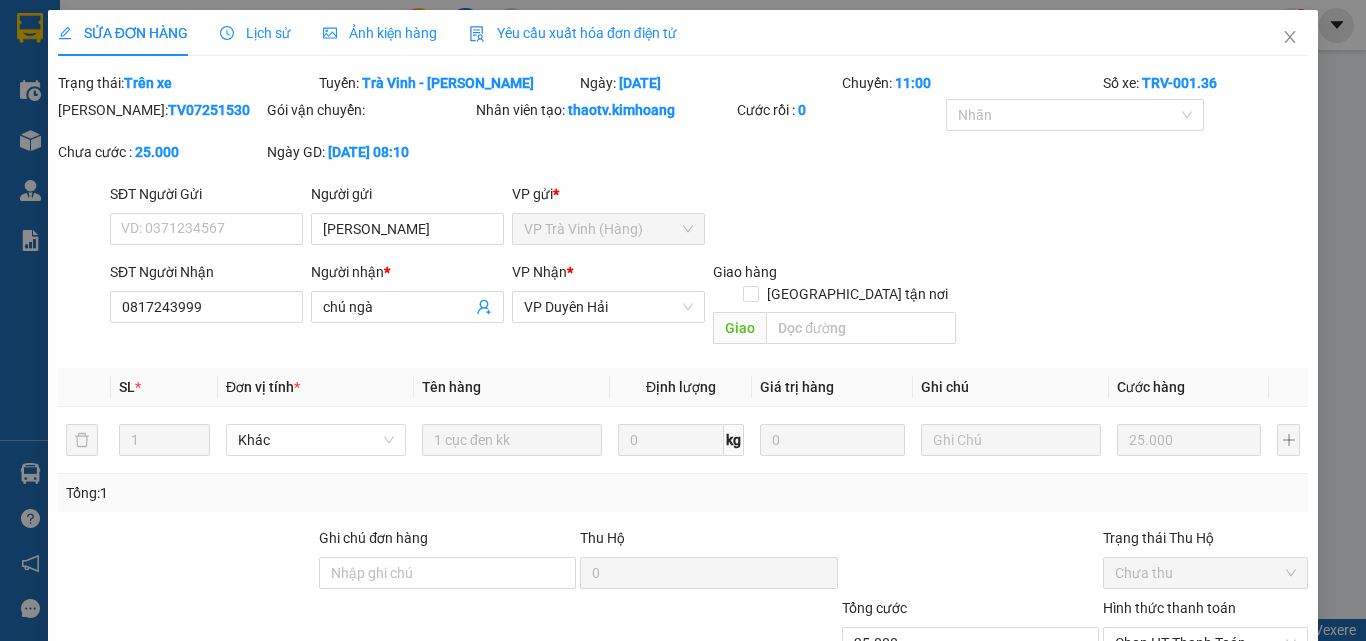 click on "Lịch sử" at bounding box center [255, 33] 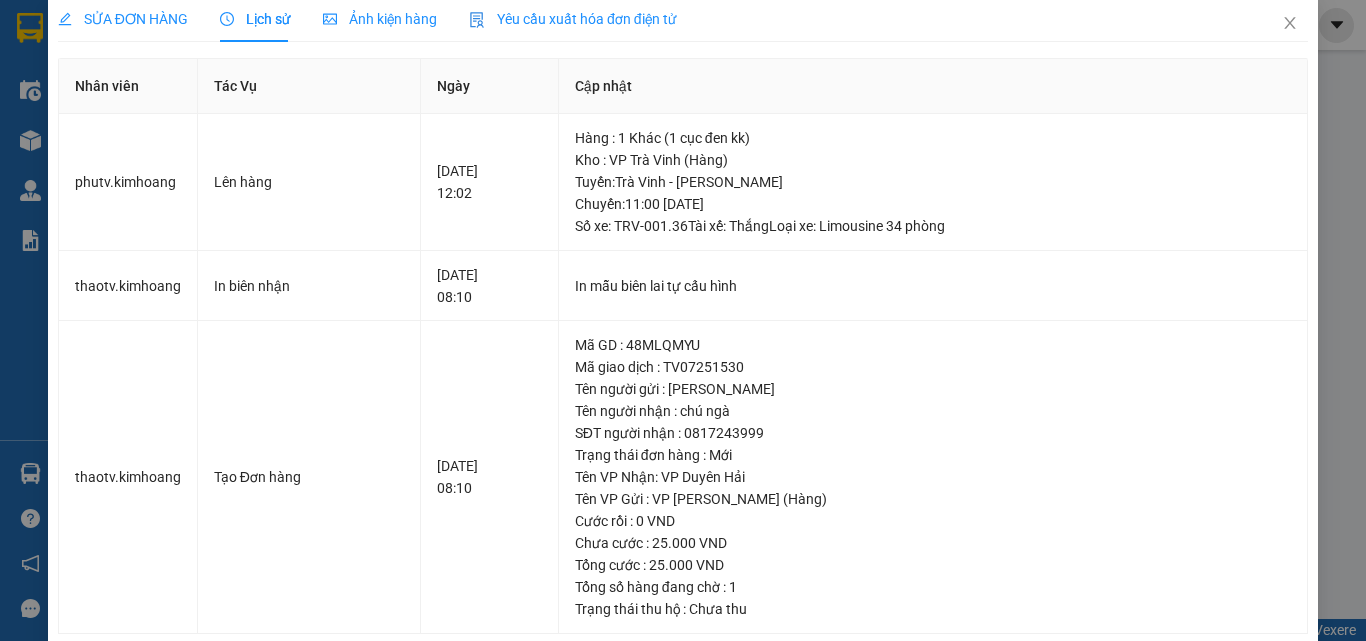 scroll, scrollTop: 0, scrollLeft: 0, axis: both 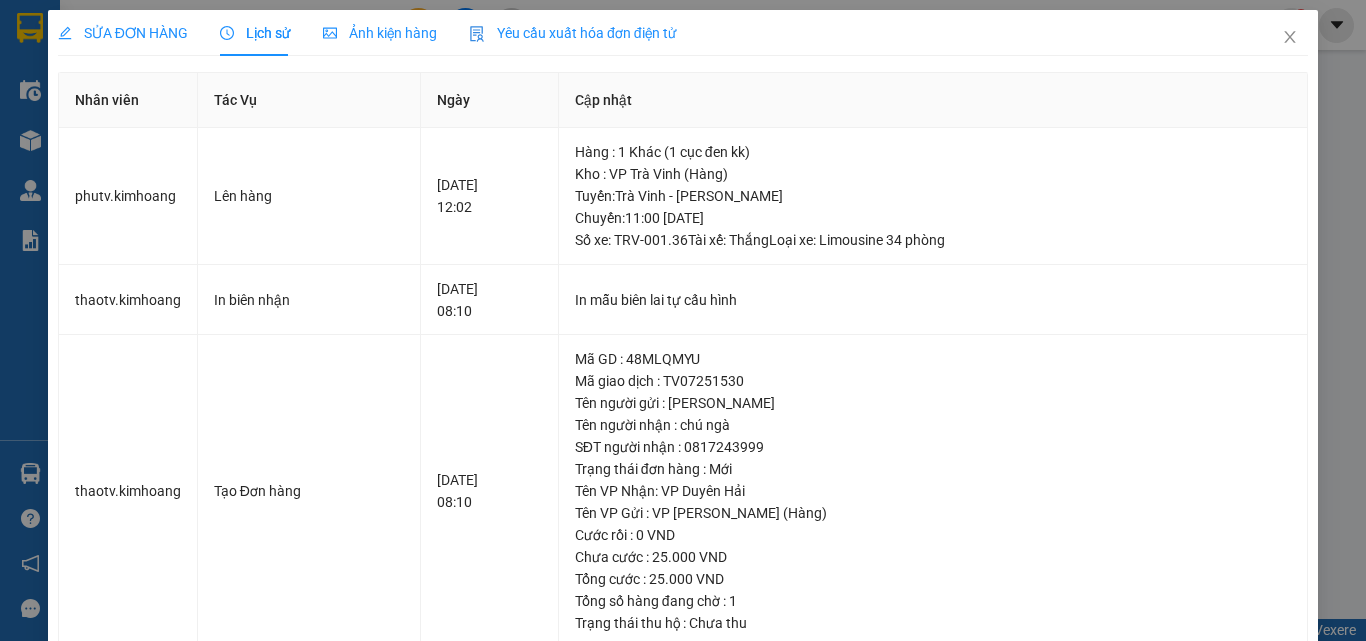 click on "SỬA ĐƠN HÀNG" at bounding box center (123, 33) 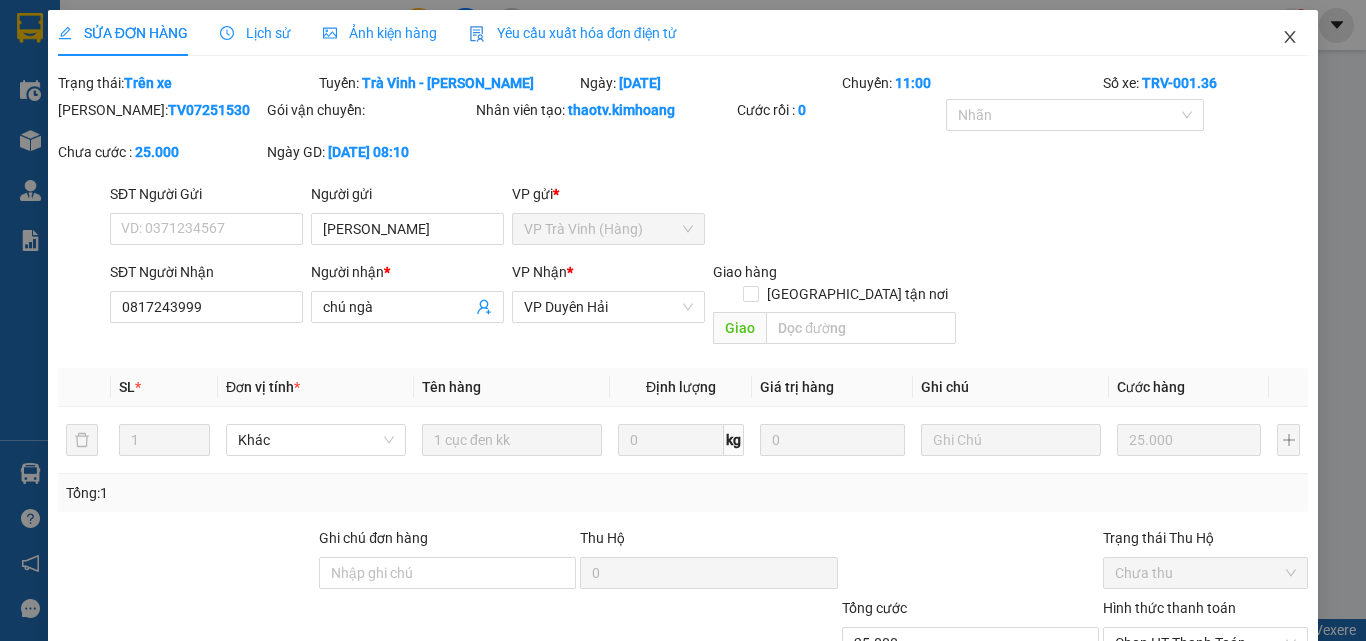 click 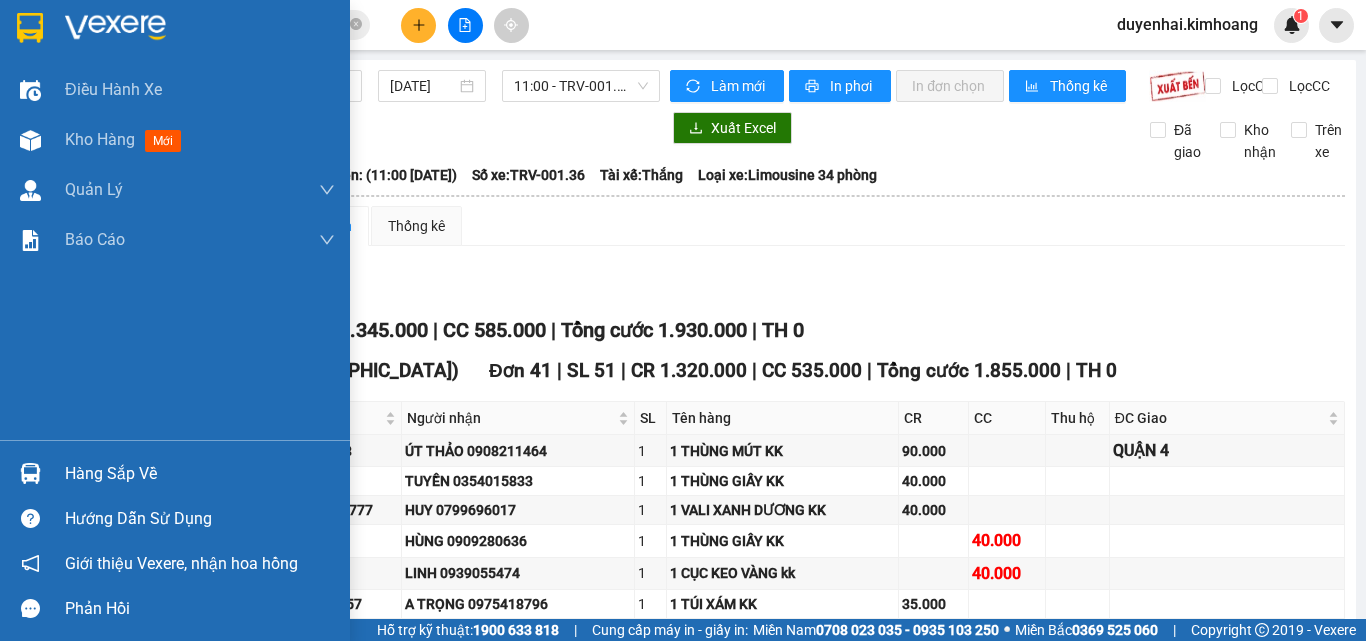 click on "Hàng sắp về" at bounding box center (200, 474) 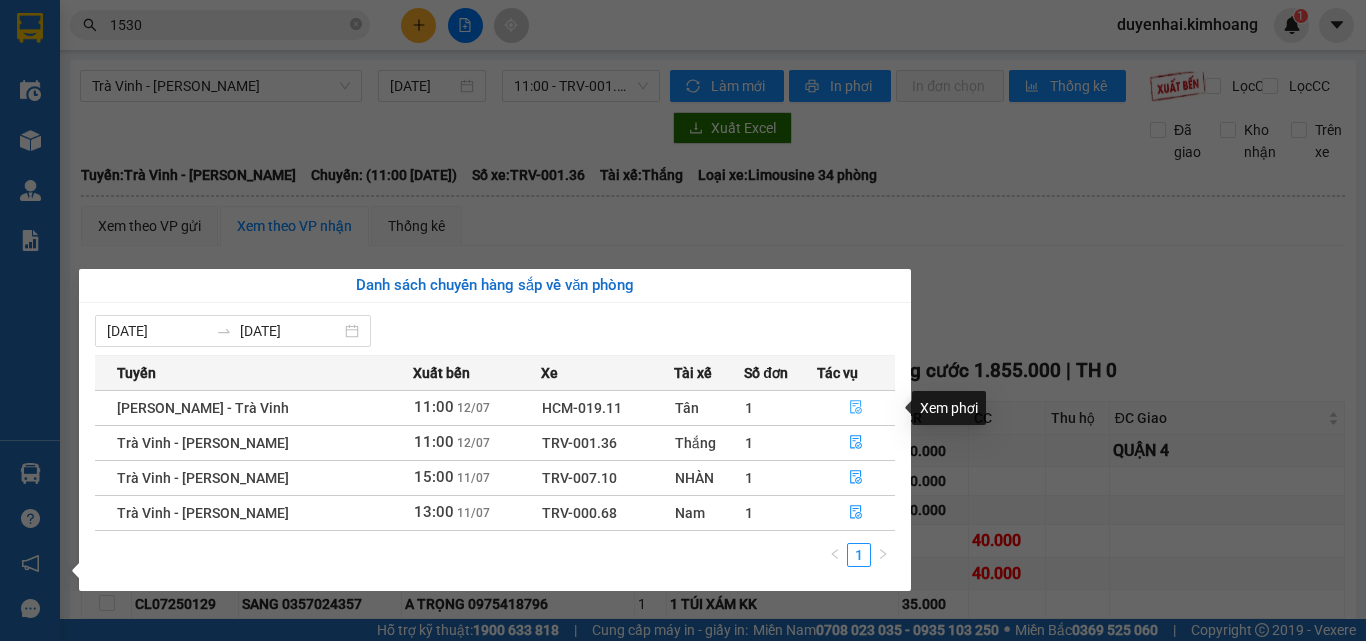 click 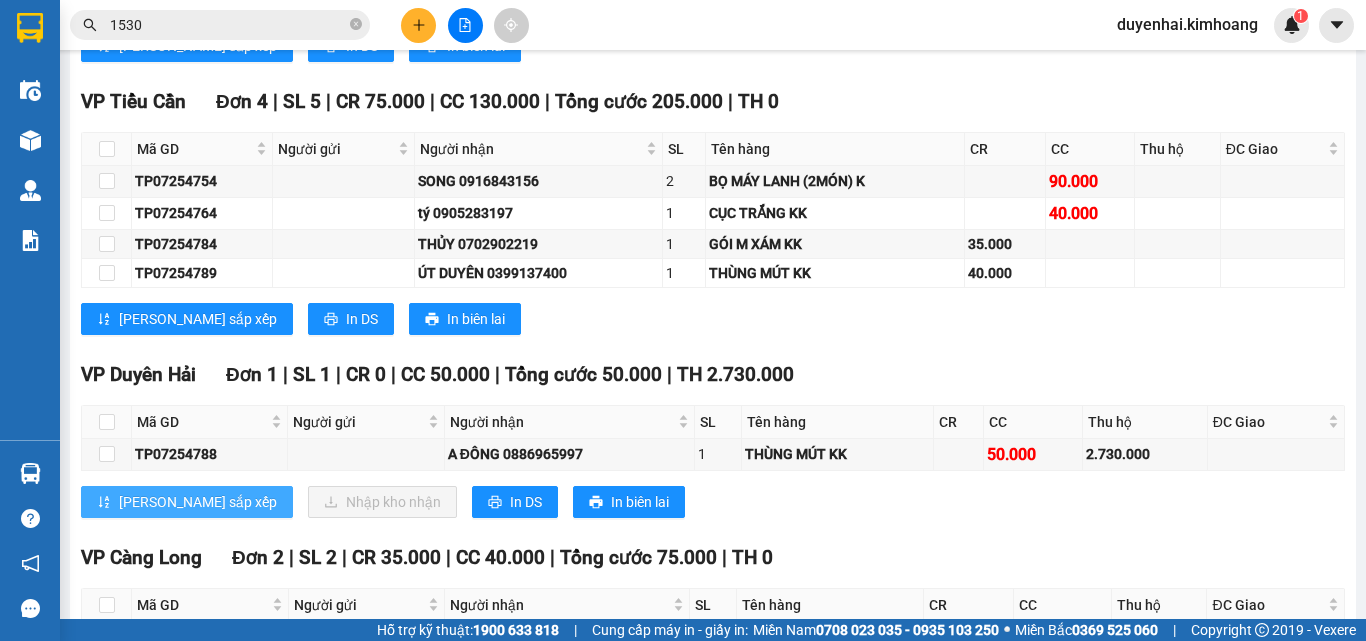 scroll, scrollTop: 2100, scrollLeft: 0, axis: vertical 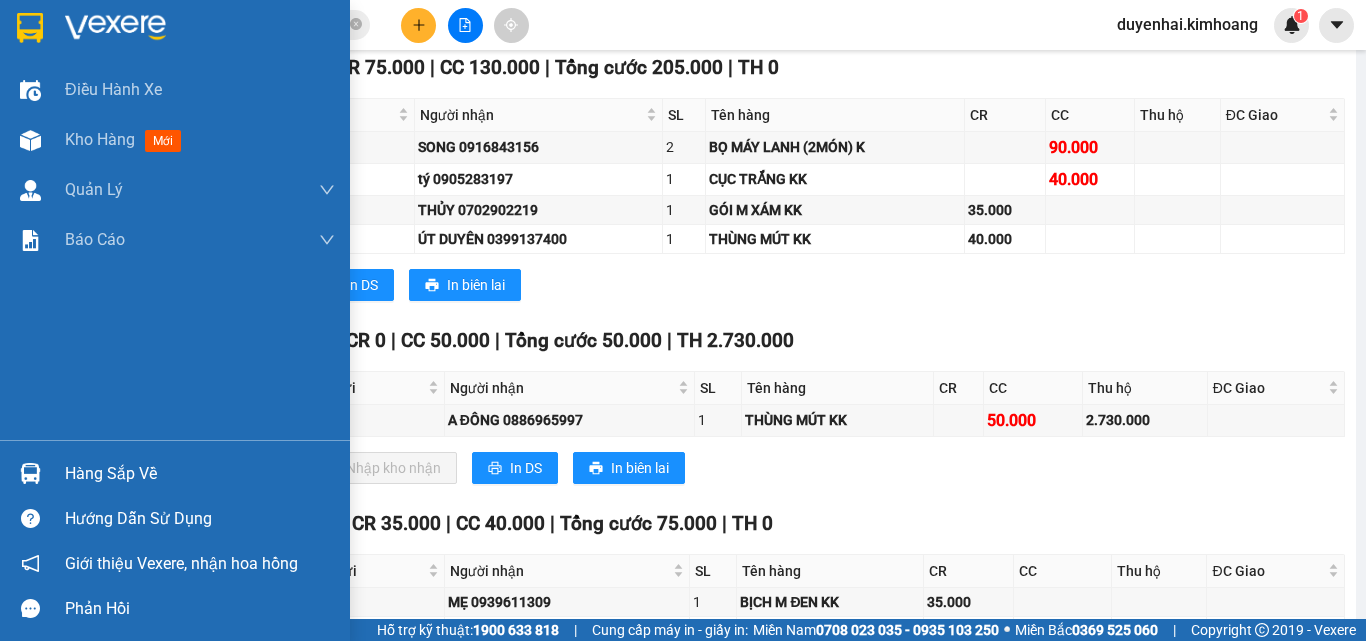 click on "Hàng sắp về" at bounding box center [200, 474] 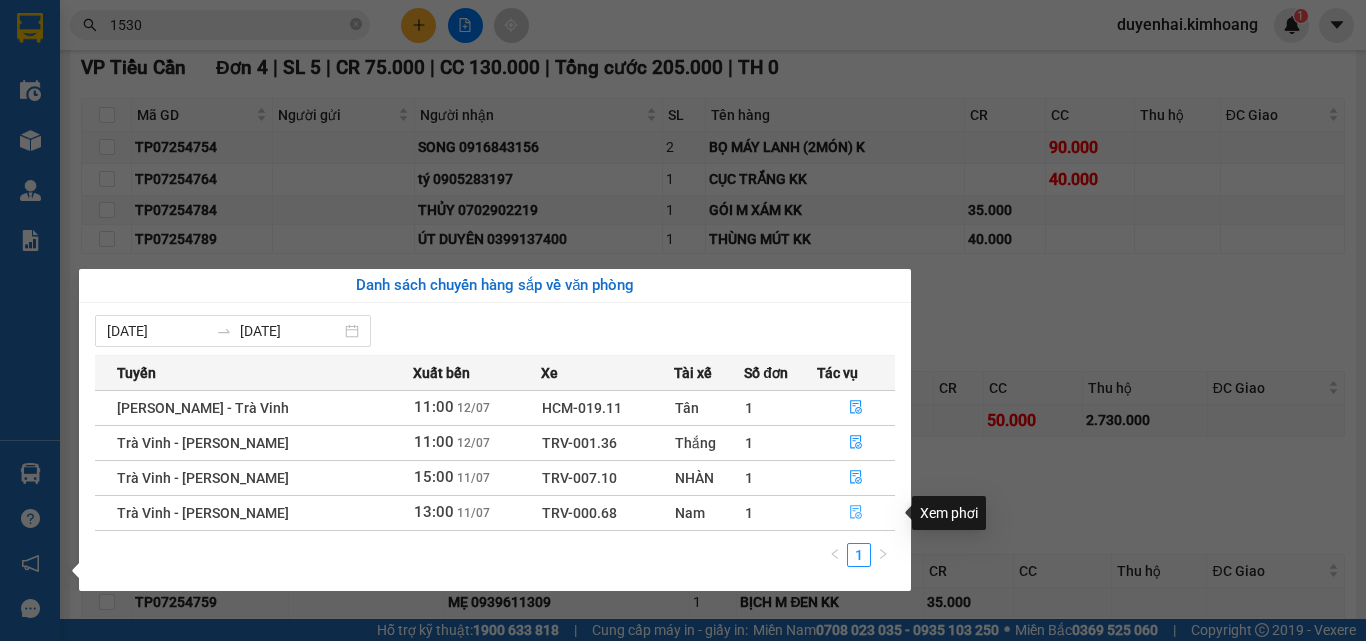 click 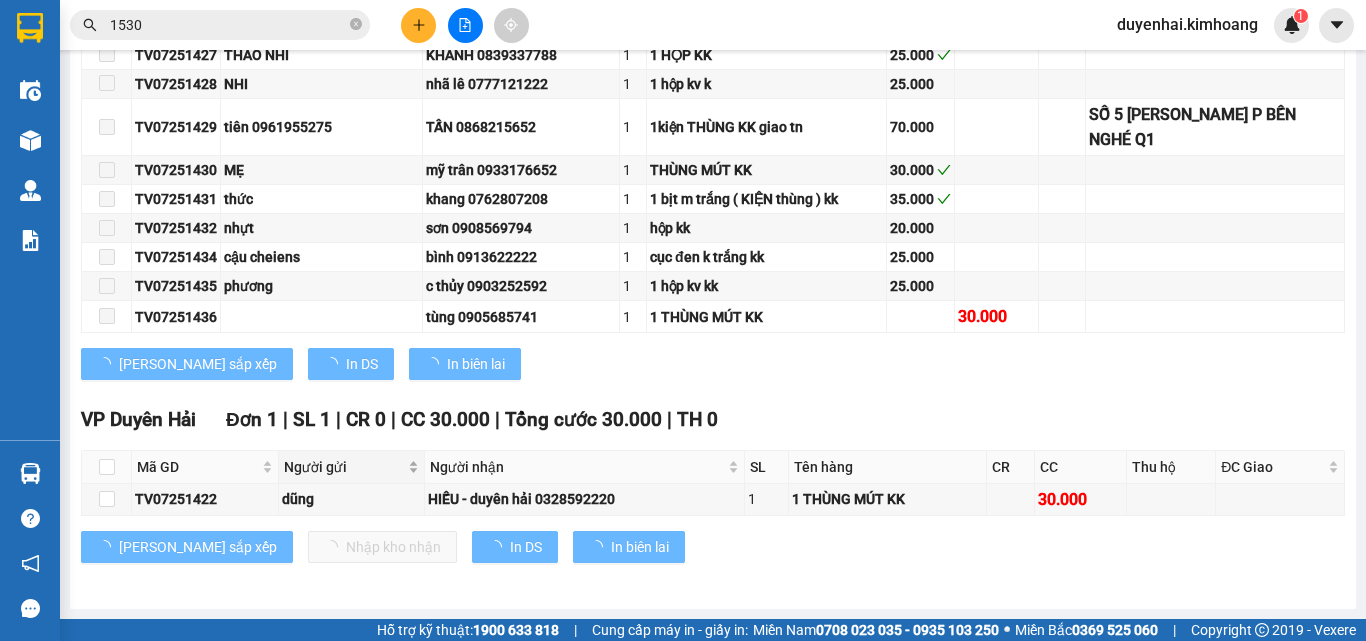 scroll, scrollTop: 1243, scrollLeft: 0, axis: vertical 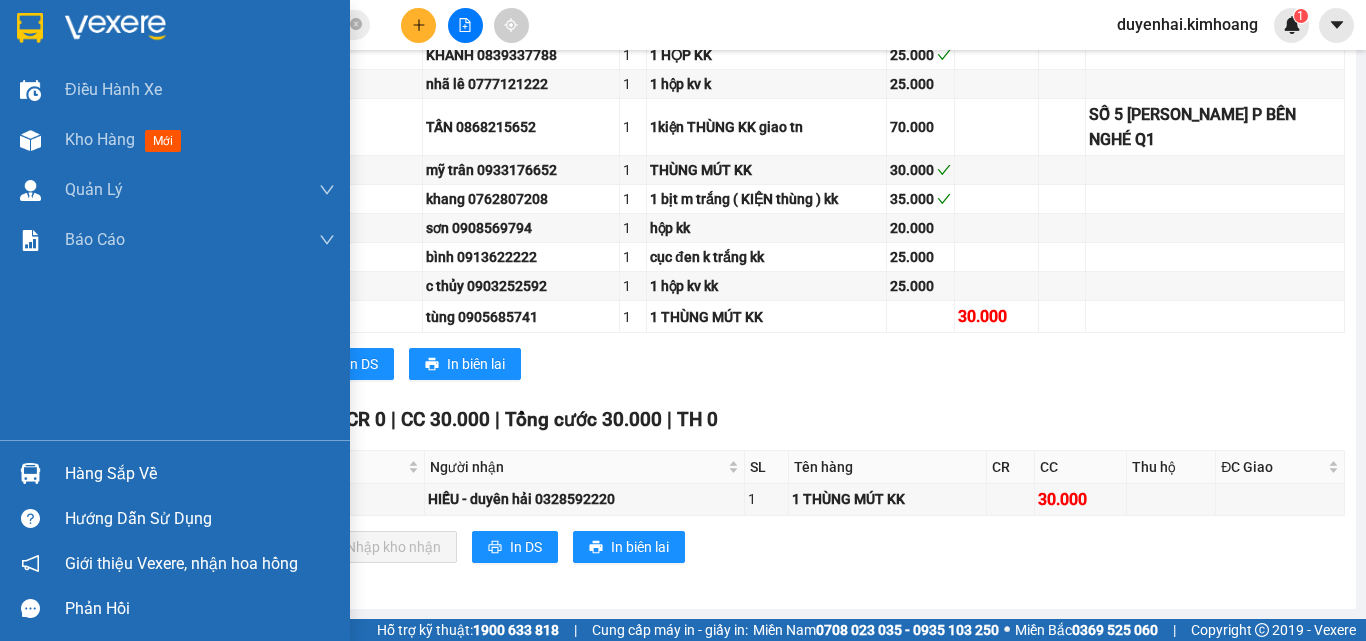 click on "Hàng sắp về" at bounding box center [200, 474] 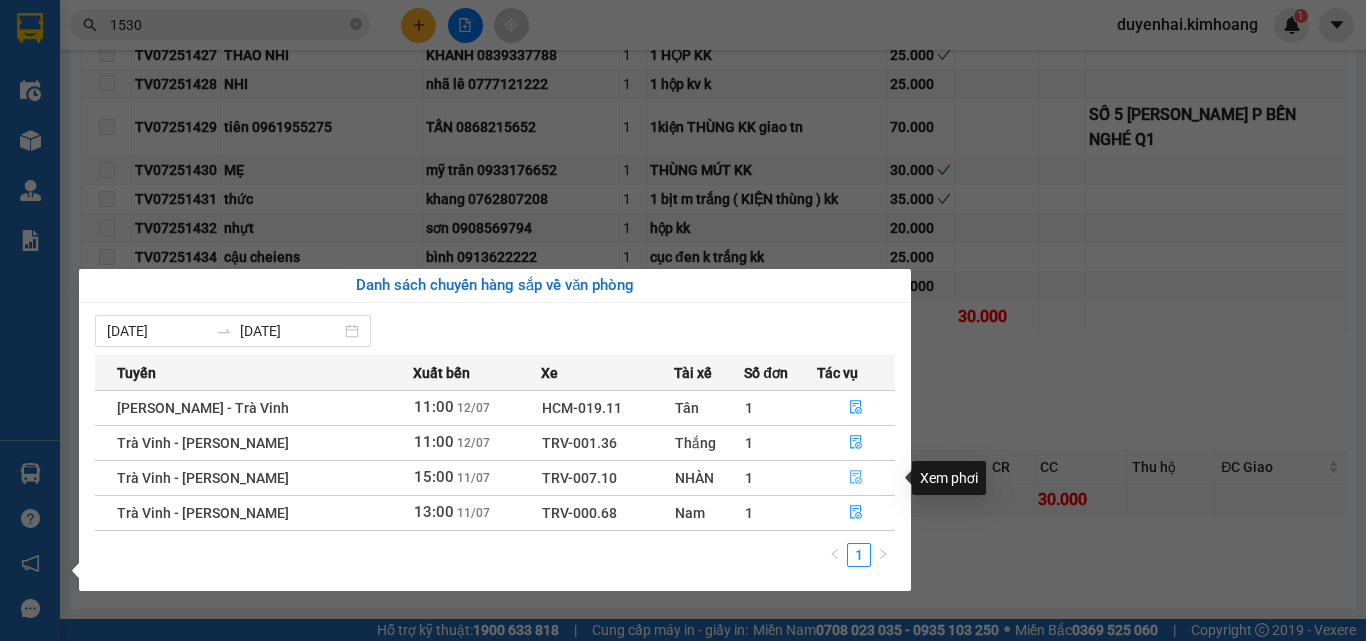 click at bounding box center (856, 478) 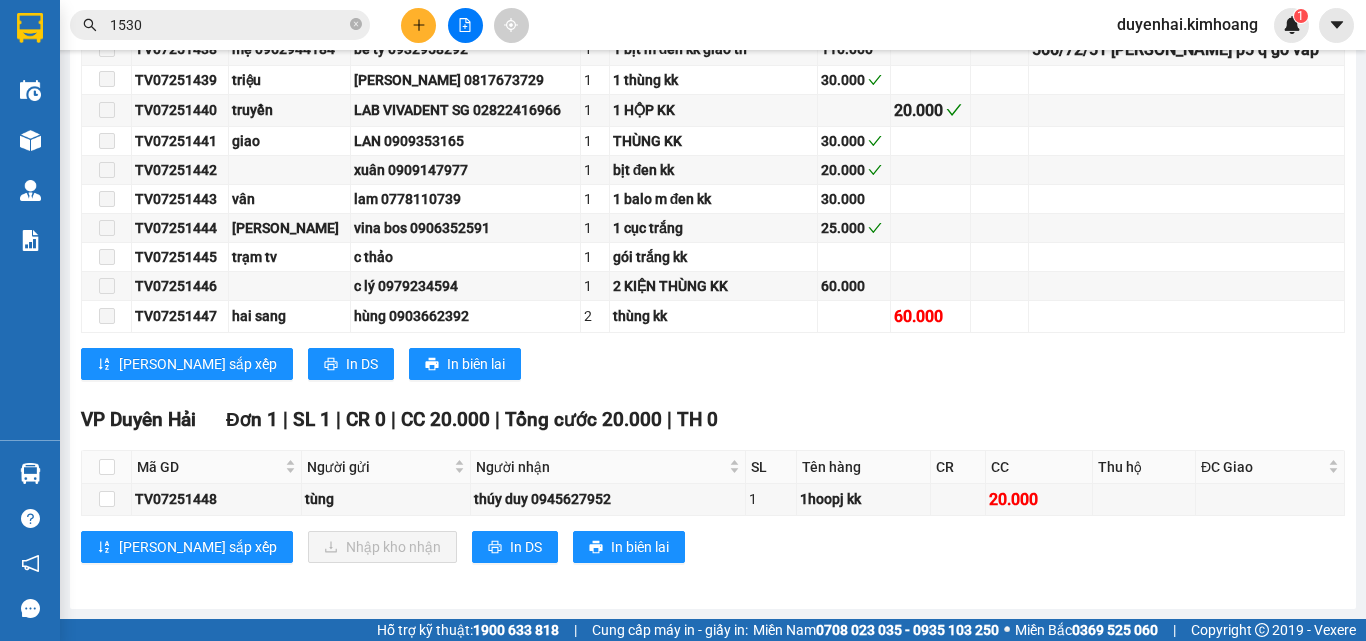 scroll, scrollTop: 541, scrollLeft: 0, axis: vertical 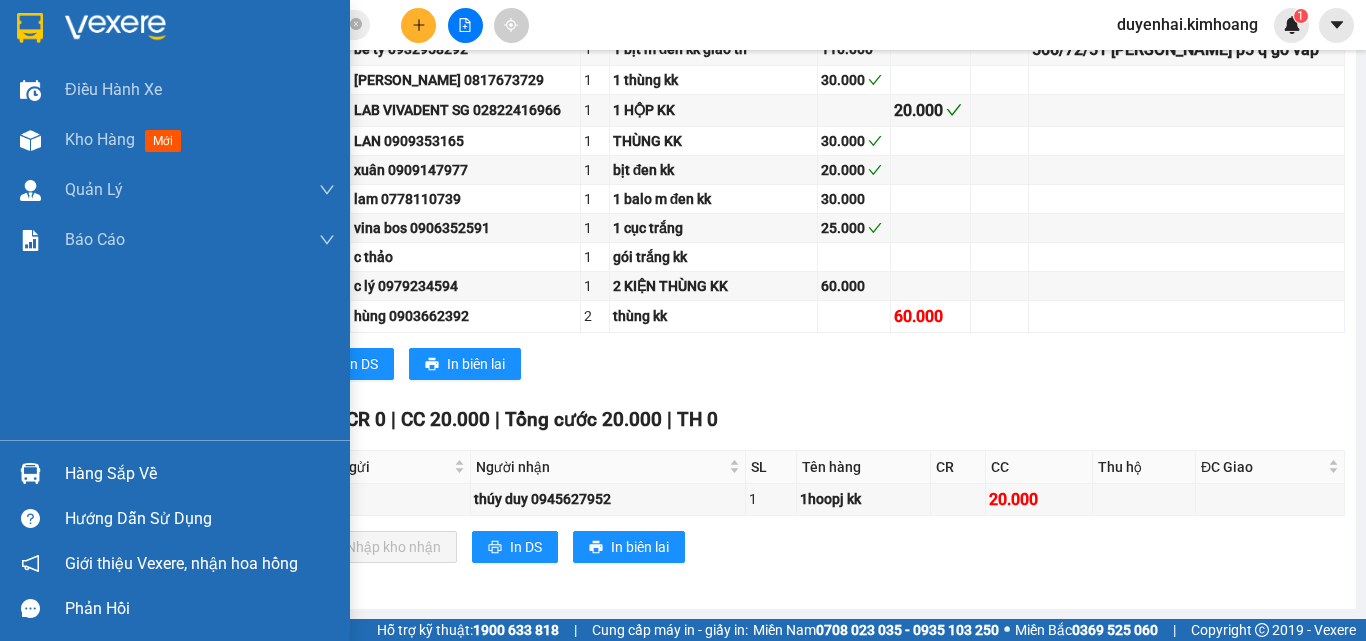 click on "Hàng sắp về" at bounding box center (200, 474) 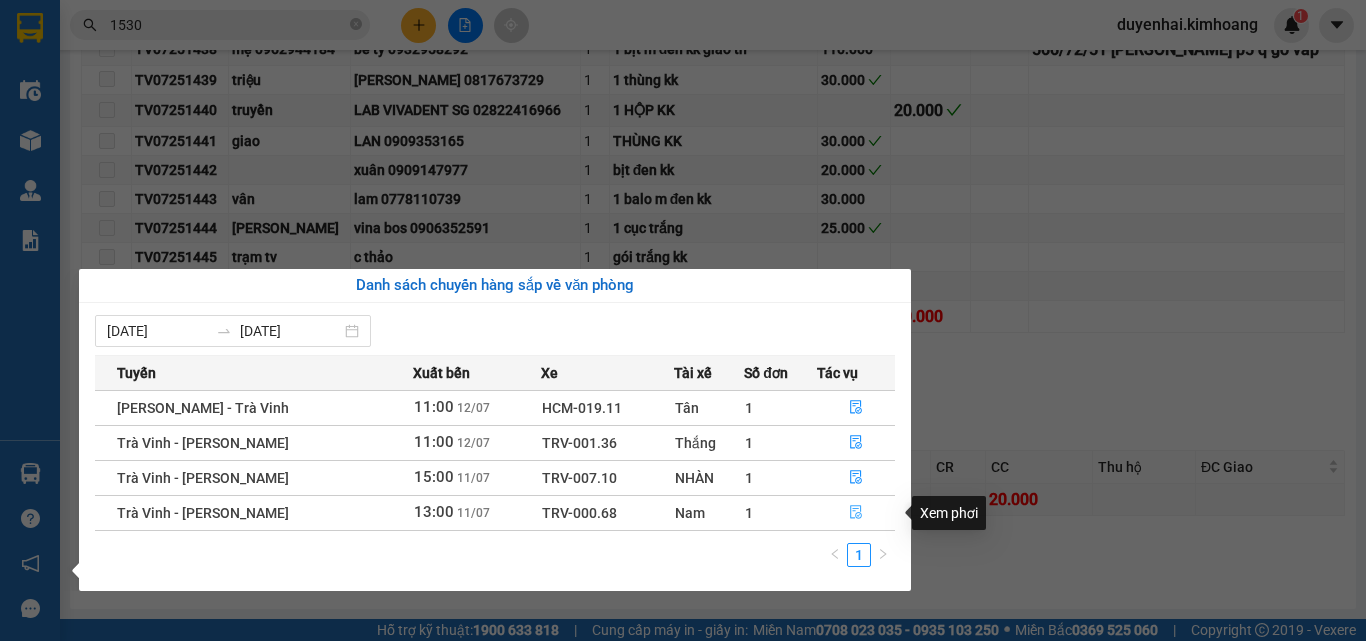 click 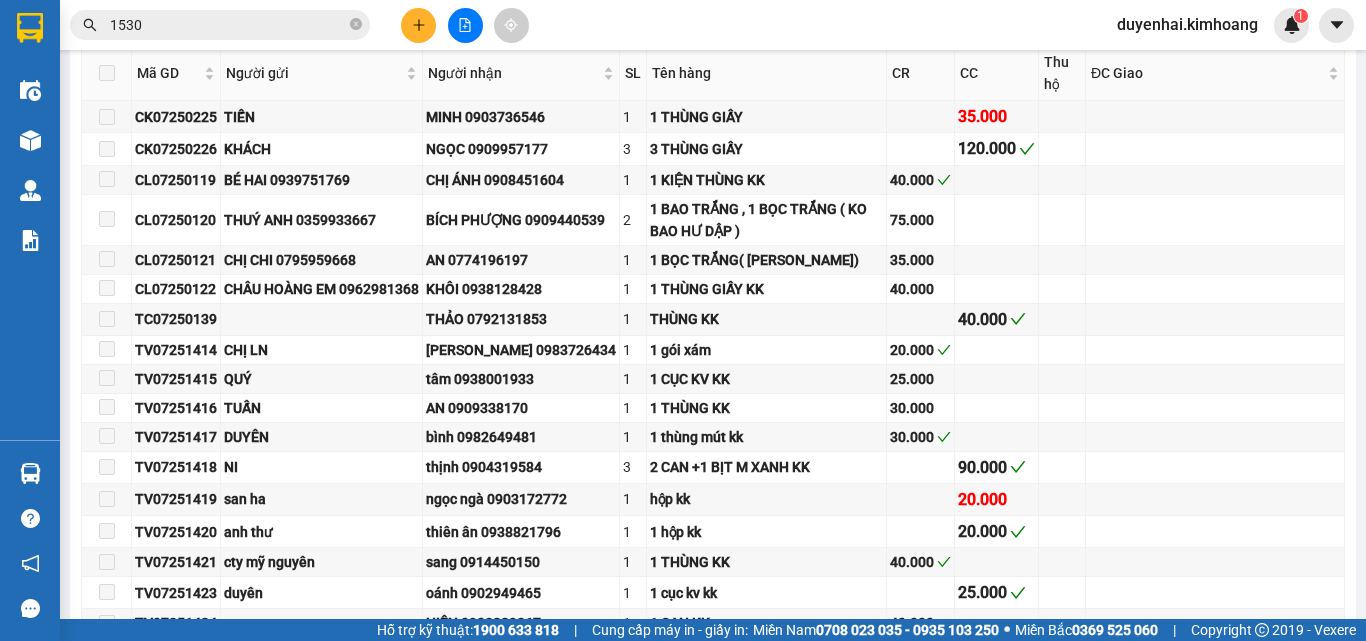 scroll, scrollTop: 1243, scrollLeft: 0, axis: vertical 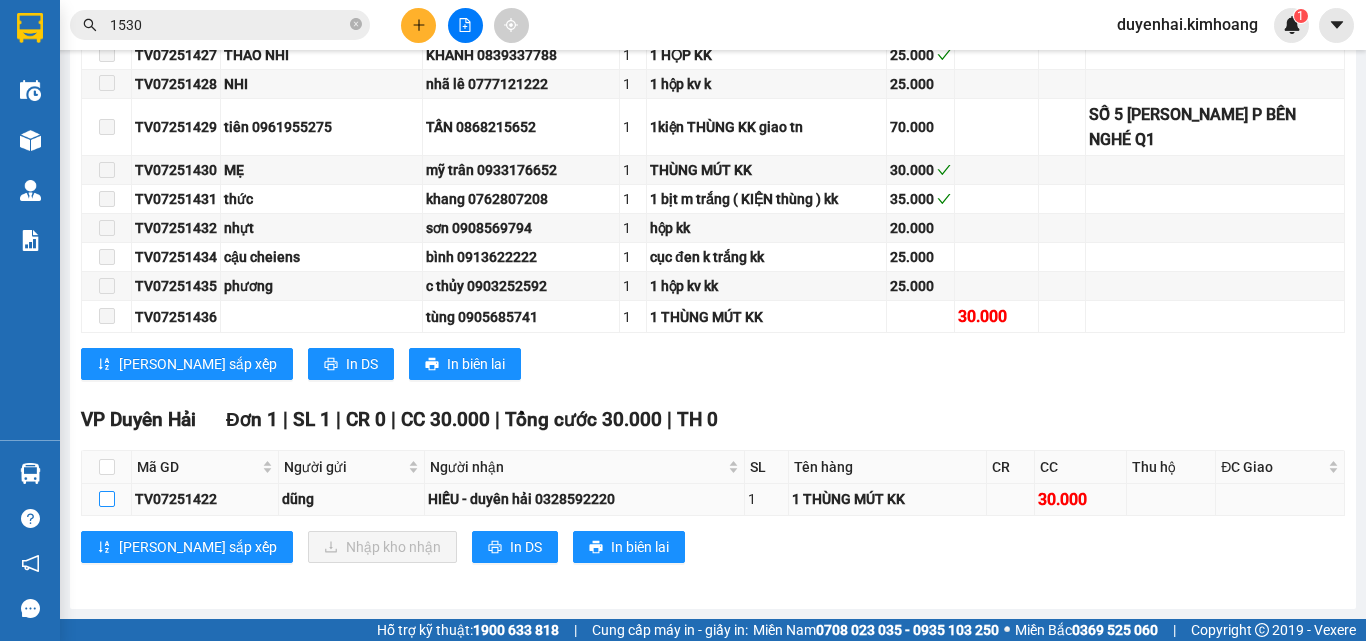 click at bounding box center (107, 499) 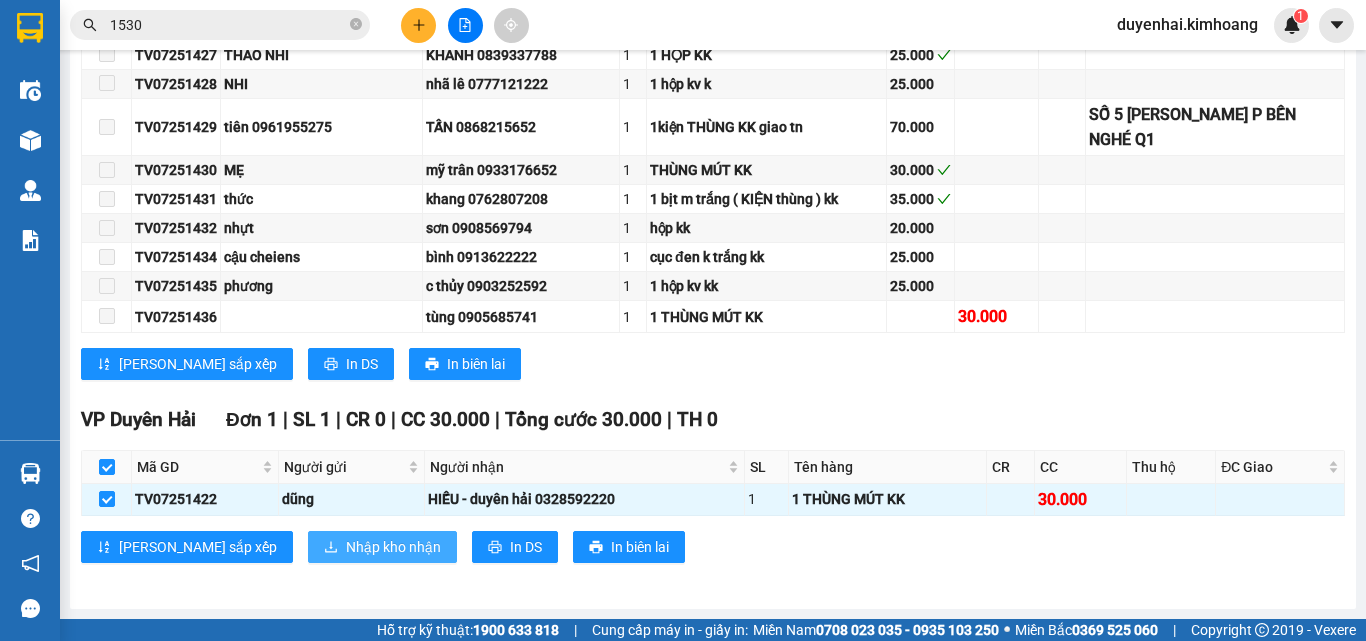 click 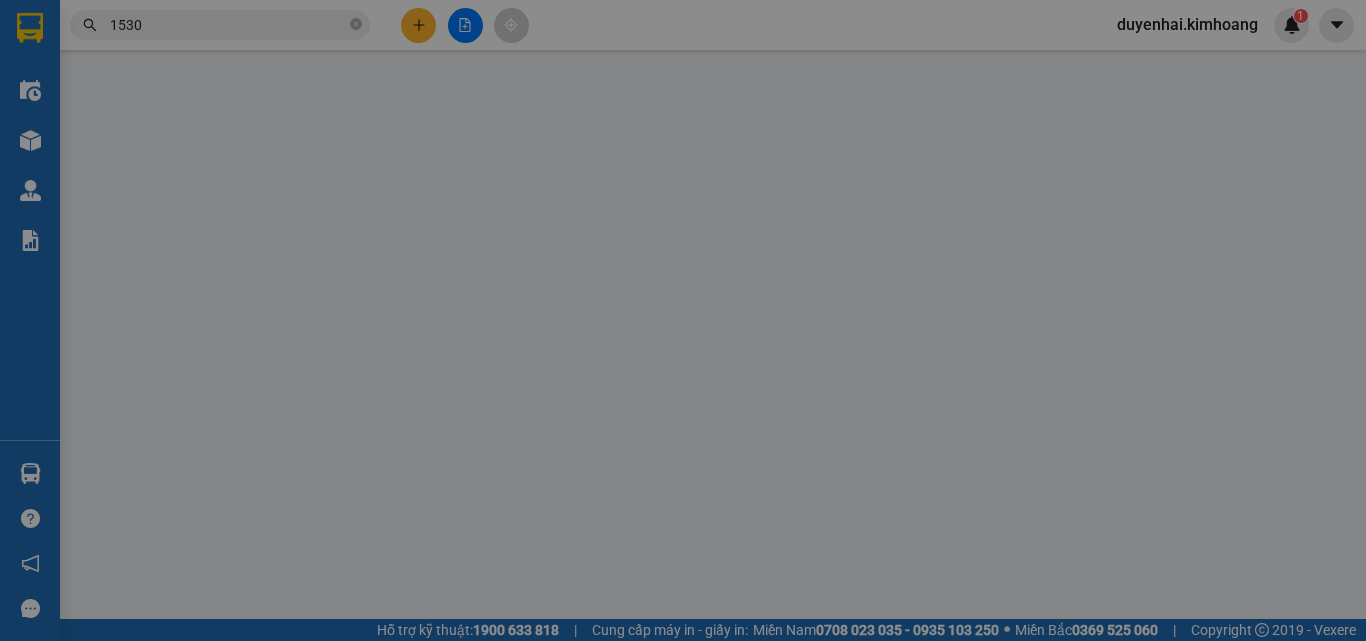 scroll, scrollTop: 0, scrollLeft: 0, axis: both 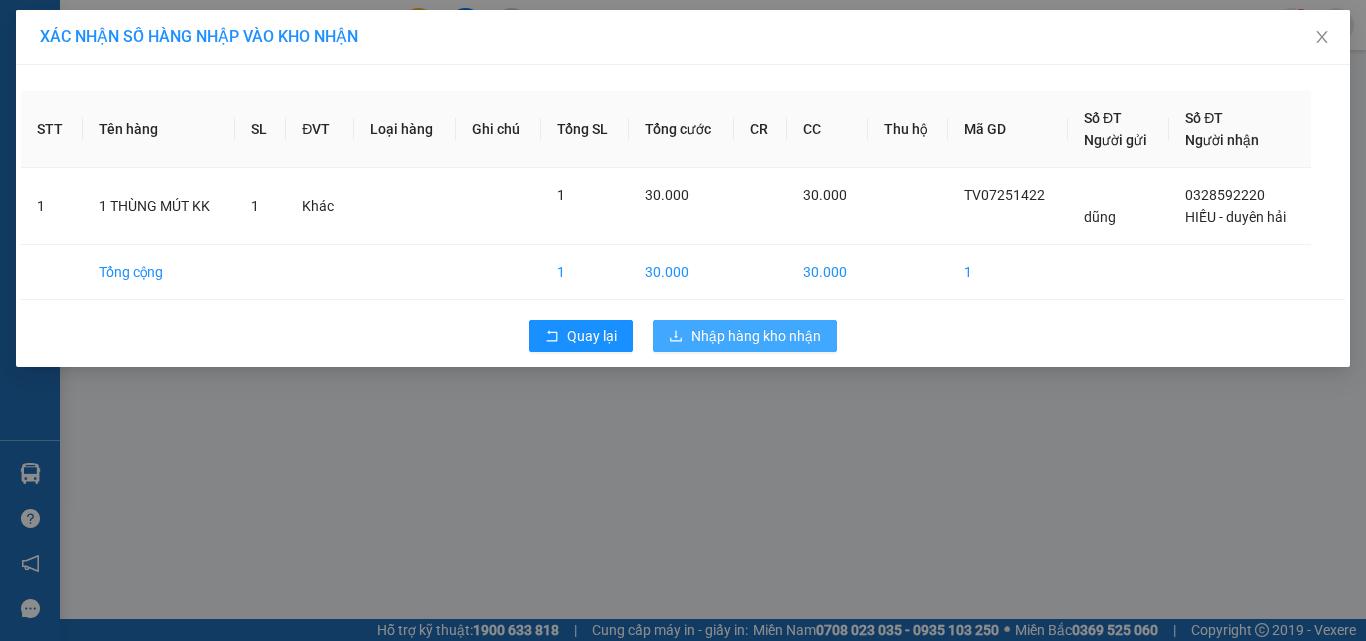 click on "Nhập hàng kho nhận" at bounding box center [756, 336] 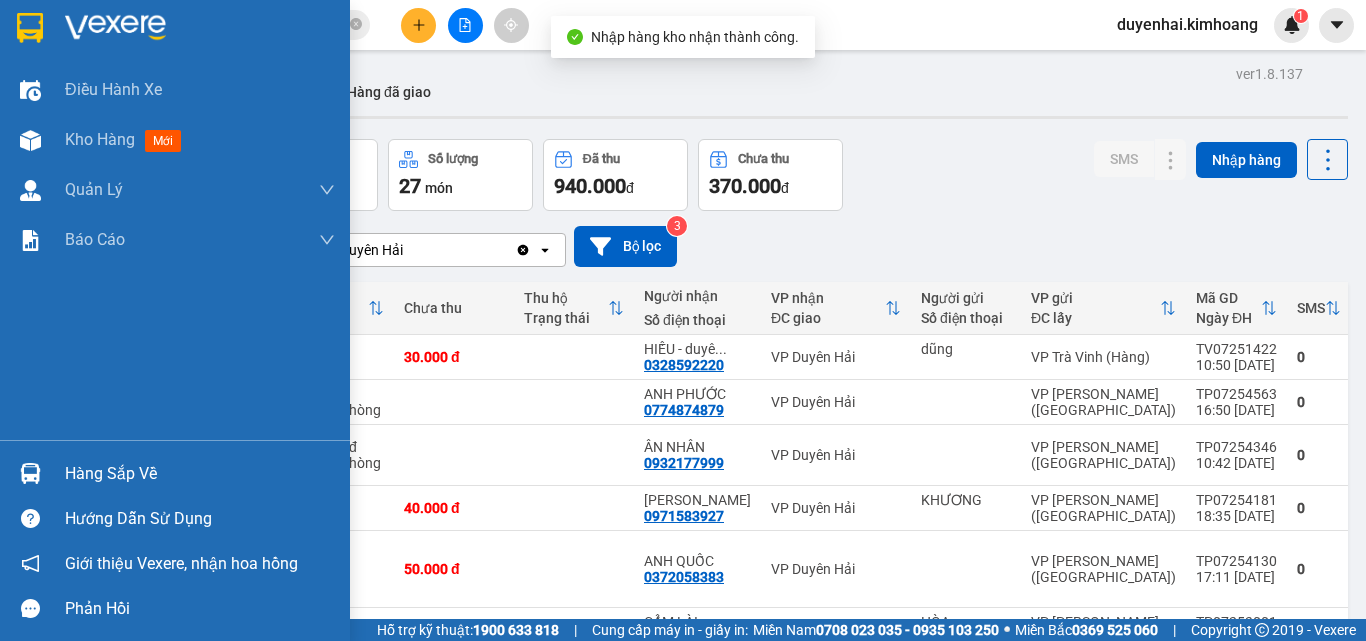 click at bounding box center (96, 455) 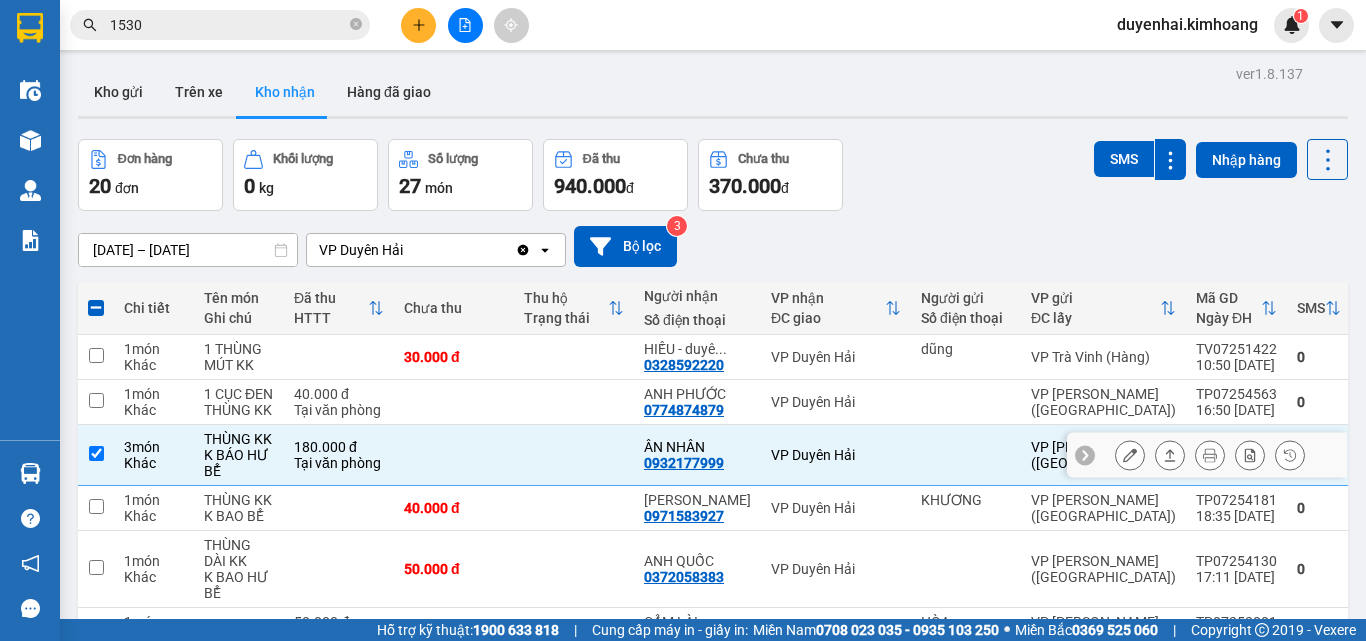 click at bounding box center [96, 453] 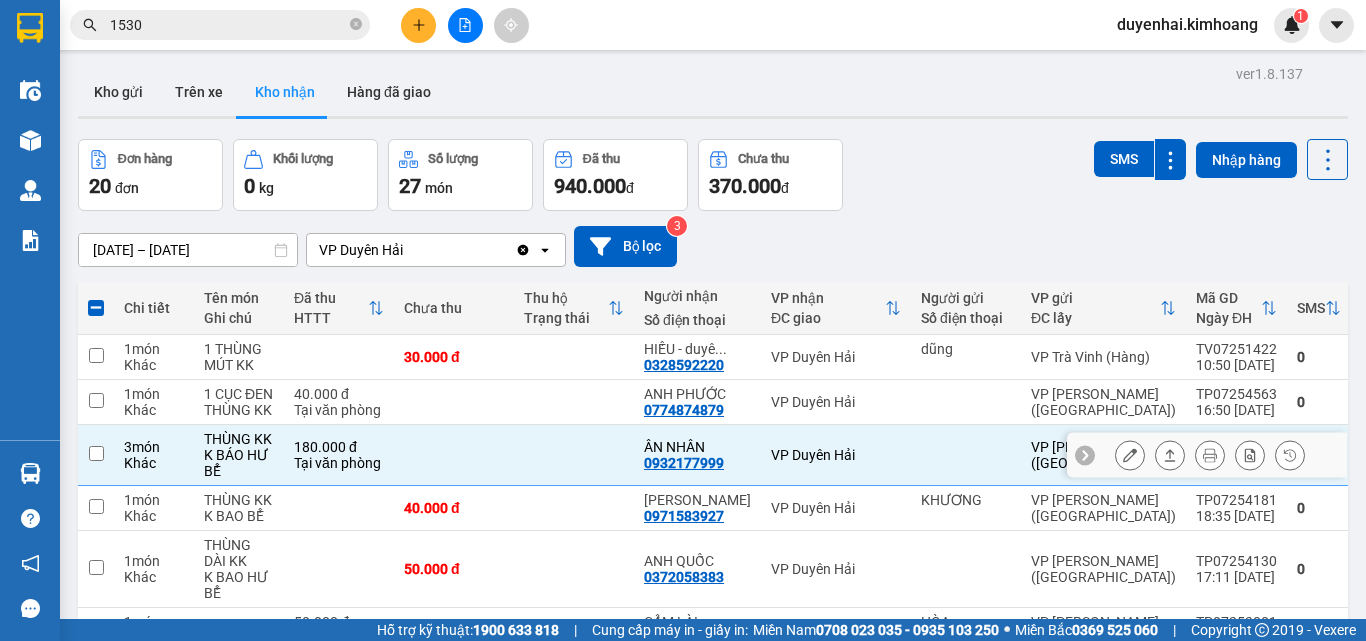 checkbox on "false" 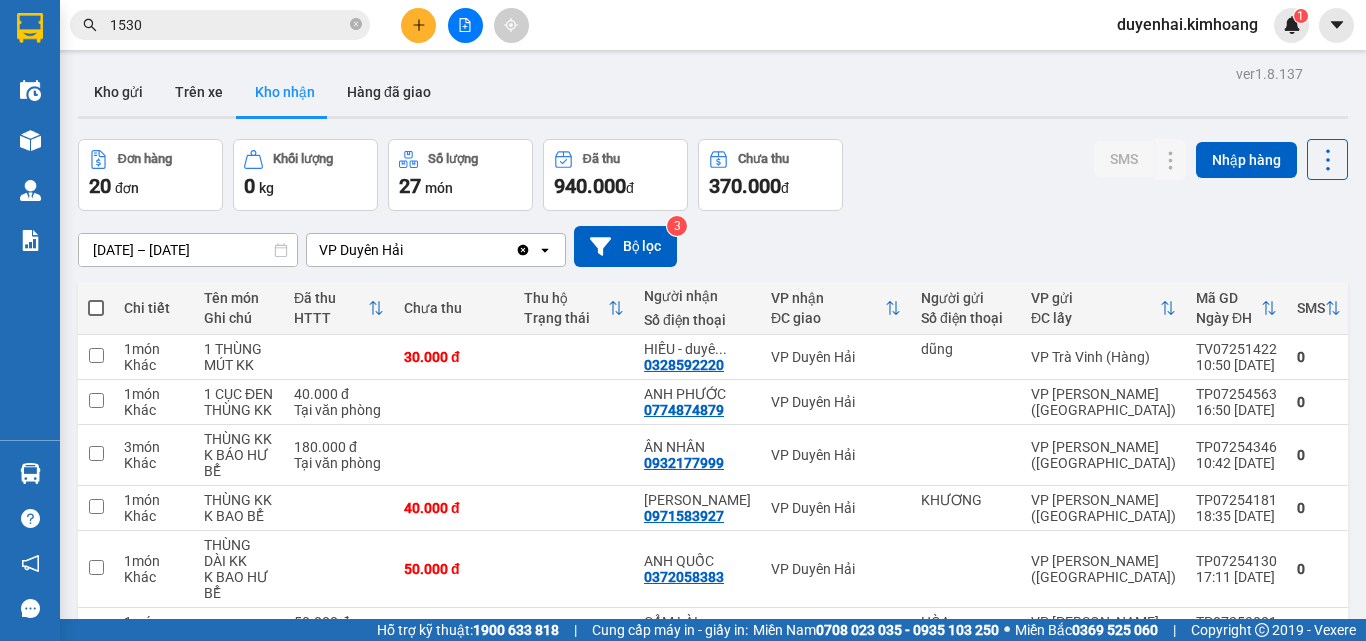 click on "[DATE] – [DATE] Press the down arrow key to interact with the calendar and select a date. Press the escape button to close the calendar. Selected date range is from [DATE] to [DATE]. VP Duyên Hải Clear value open Bộ lọc 3" at bounding box center (713, 246) 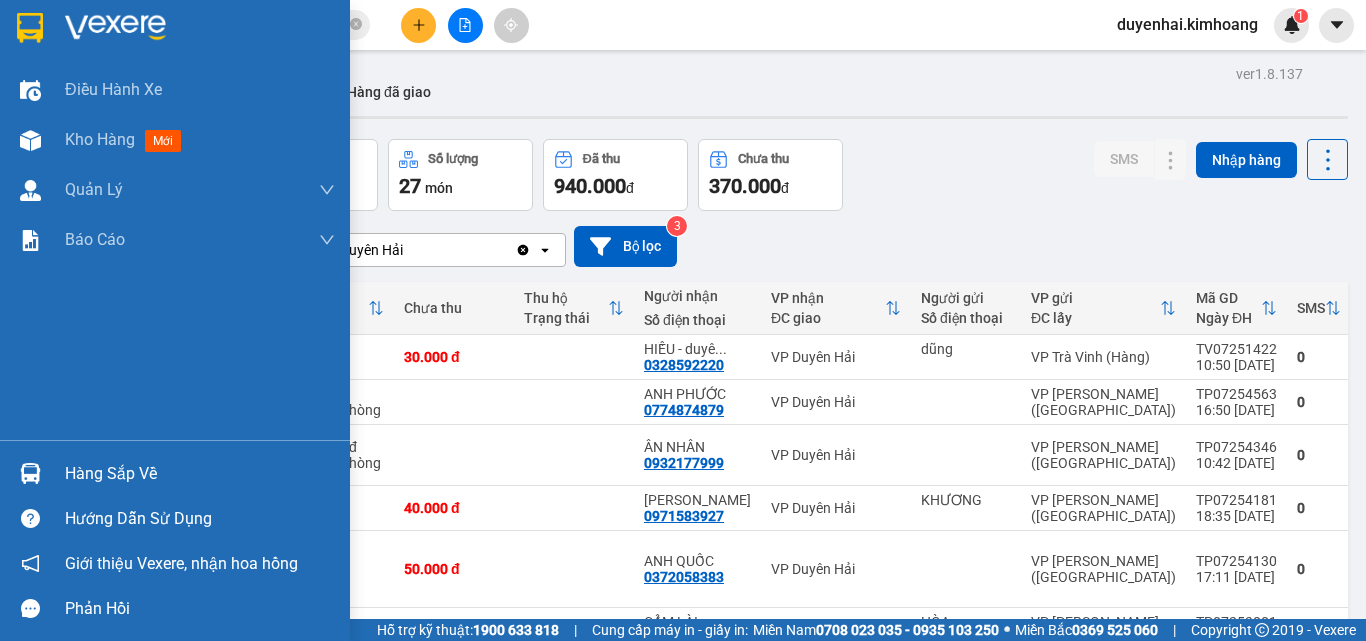 click on "Hàng sắp về" at bounding box center (200, 474) 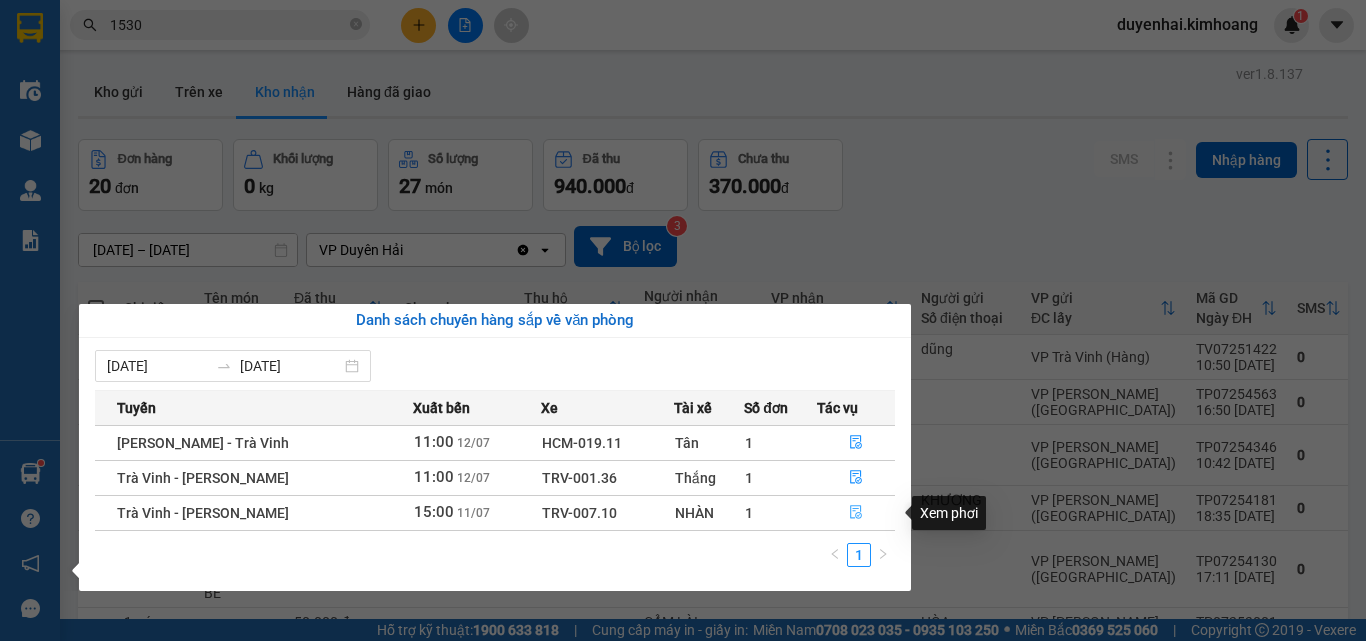 click 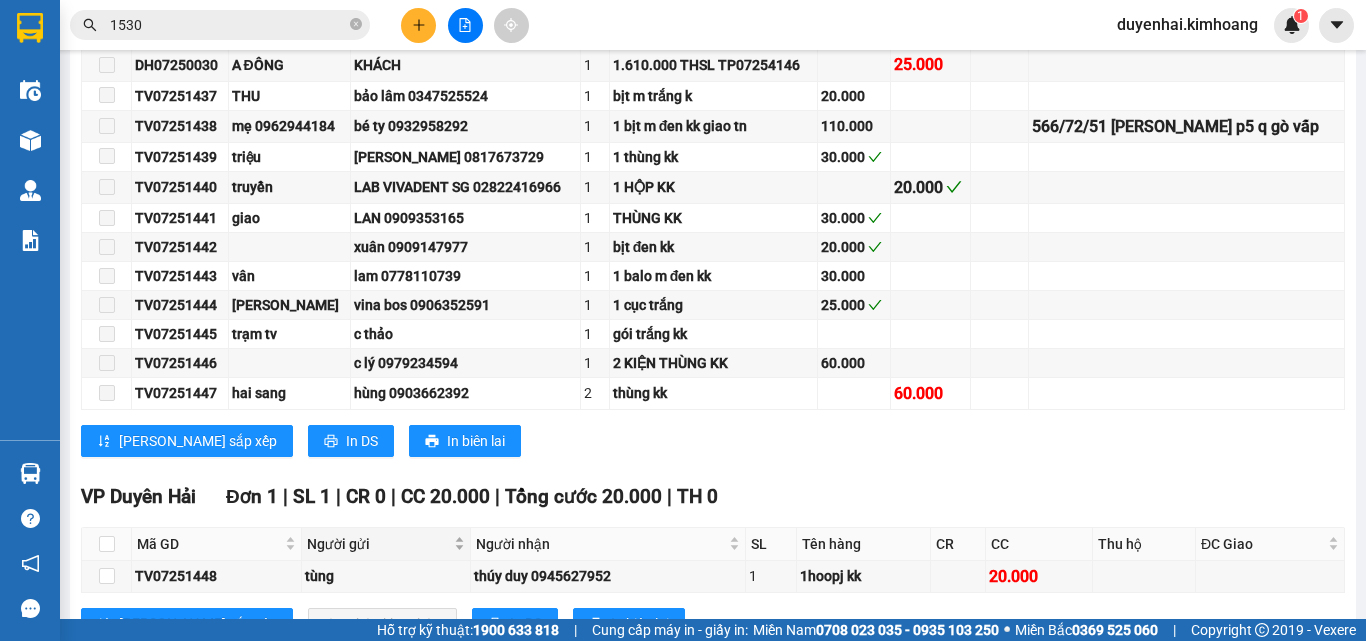 scroll, scrollTop: 541, scrollLeft: 0, axis: vertical 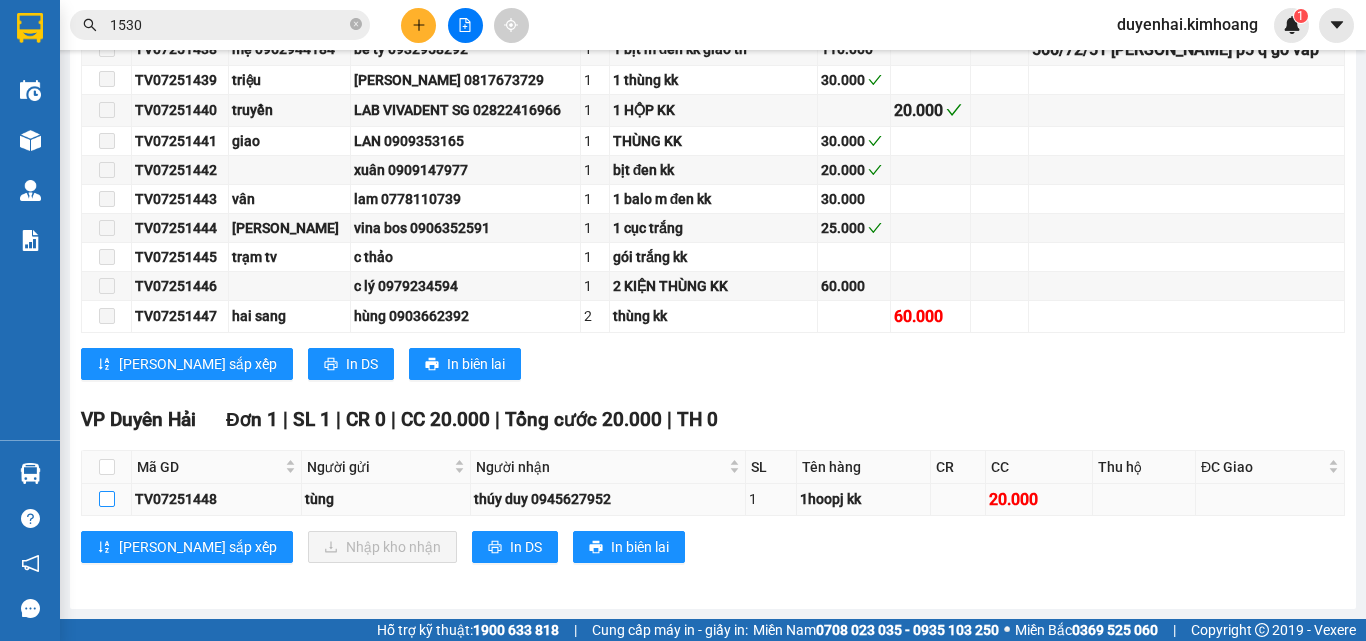 click at bounding box center [107, 499] 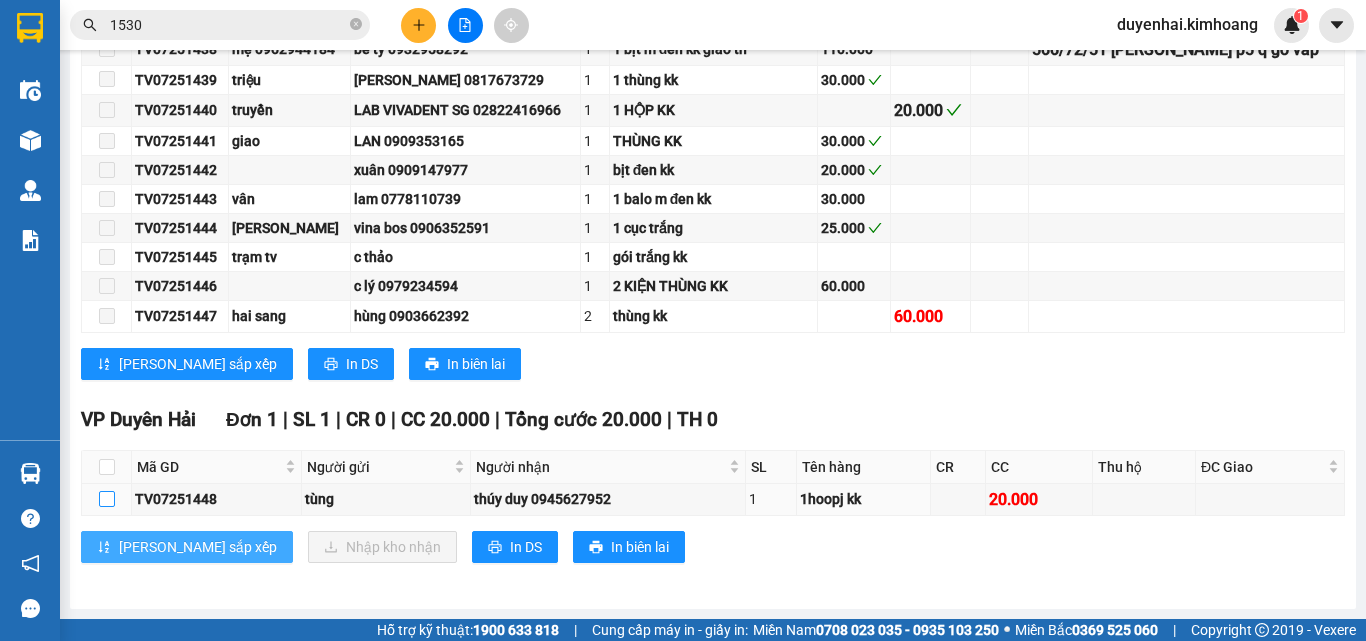 checkbox on "true" 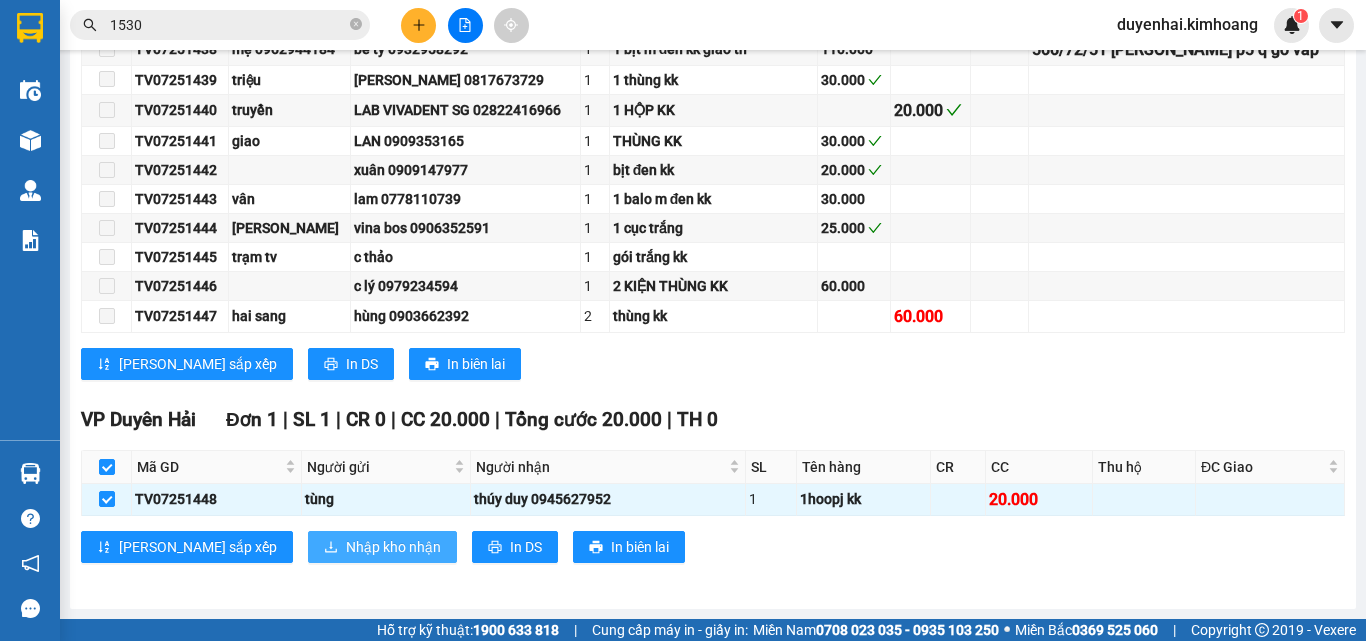 click on "Nhập kho nhận" at bounding box center [393, 547] 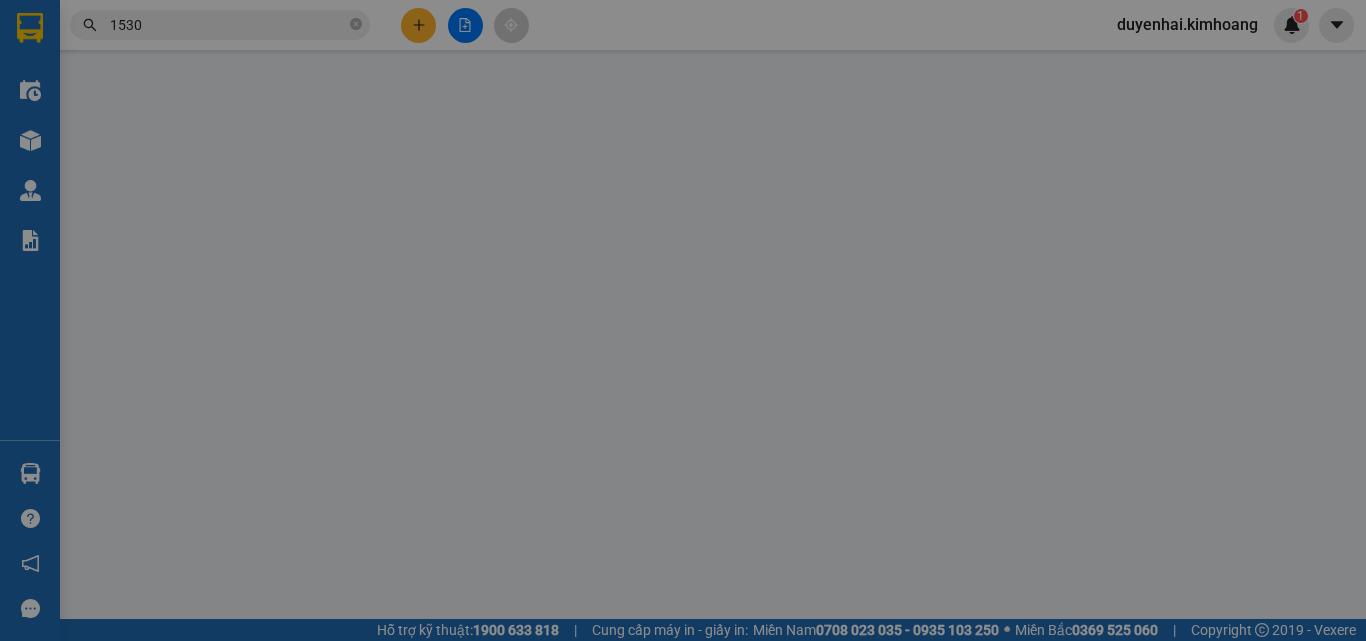 scroll, scrollTop: 0, scrollLeft: 0, axis: both 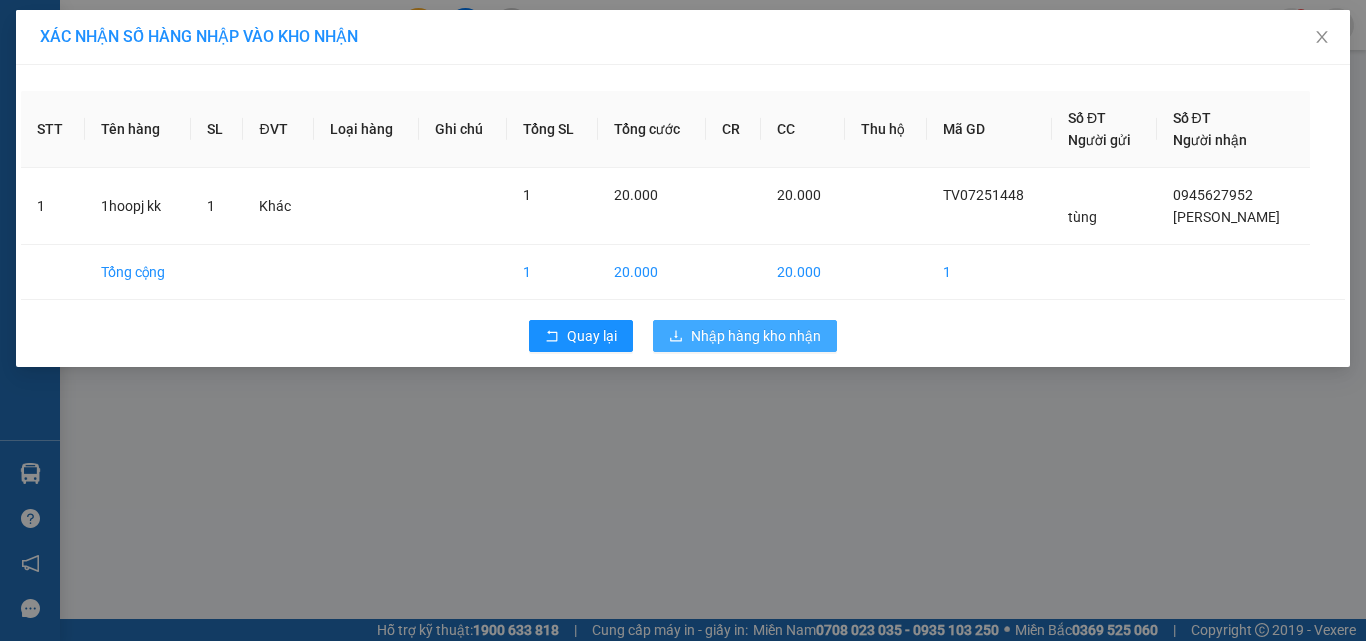 click on "Nhập hàng kho nhận" at bounding box center (756, 336) 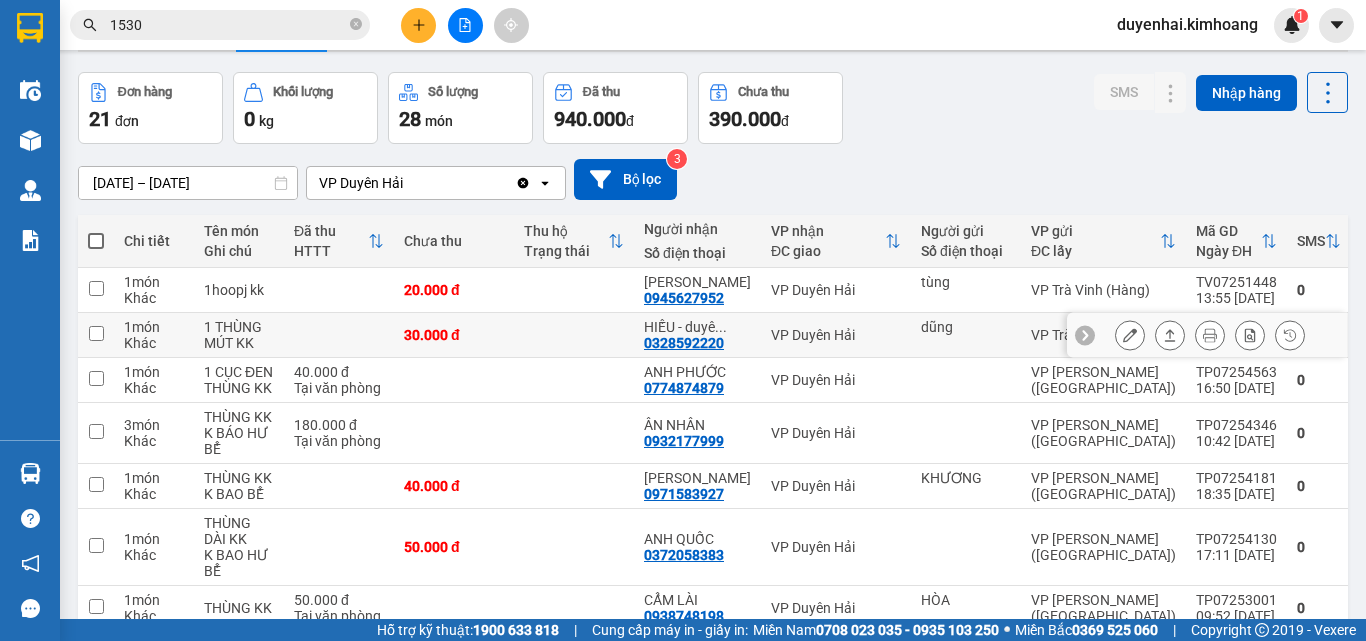 scroll, scrollTop: 100, scrollLeft: 0, axis: vertical 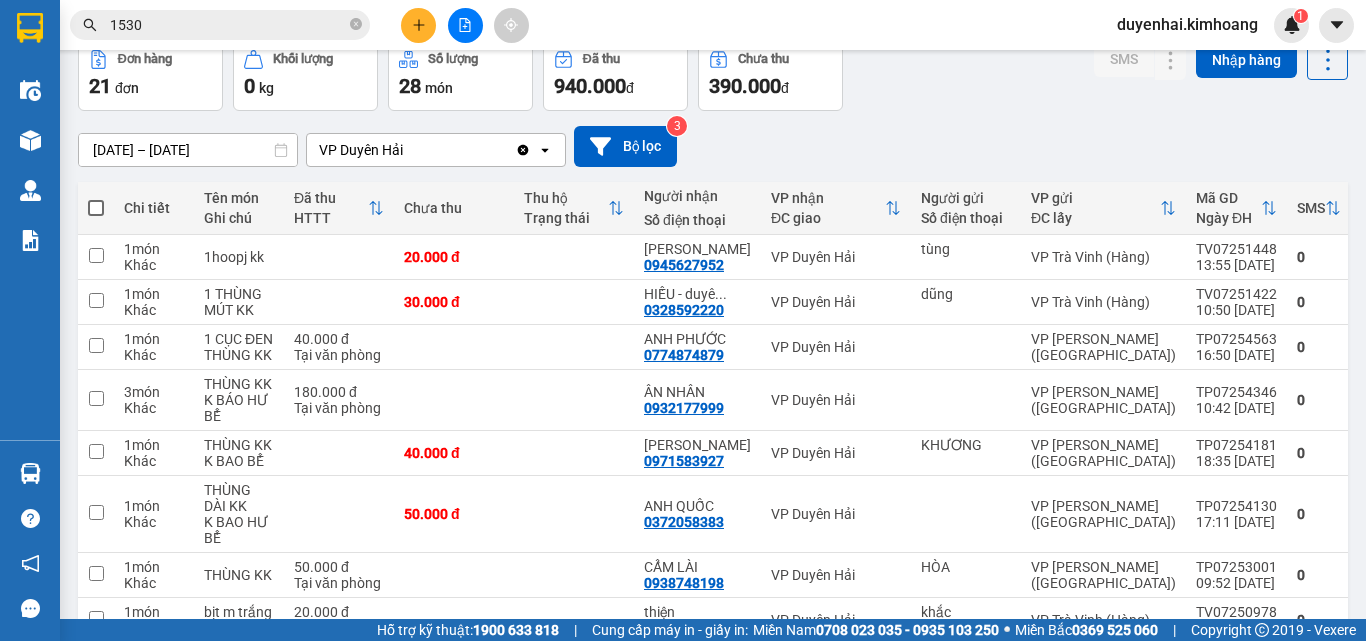 click on "[DATE] – [DATE] Press the down arrow key to interact with the calendar and select a date. Press the escape button to close the calendar. Selected date range is from [DATE] to [DATE]. VP Duyên Hải Clear value open Bộ lọc 3" at bounding box center [713, 146] 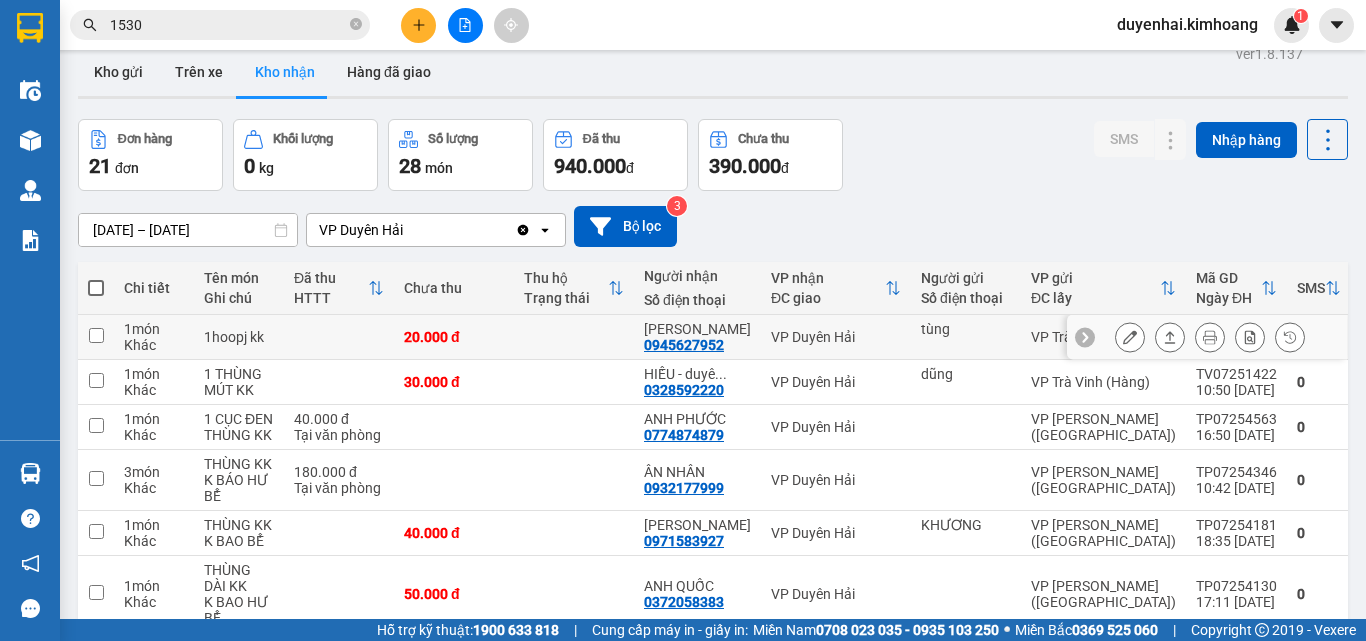 scroll, scrollTop: 0, scrollLeft: 0, axis: both 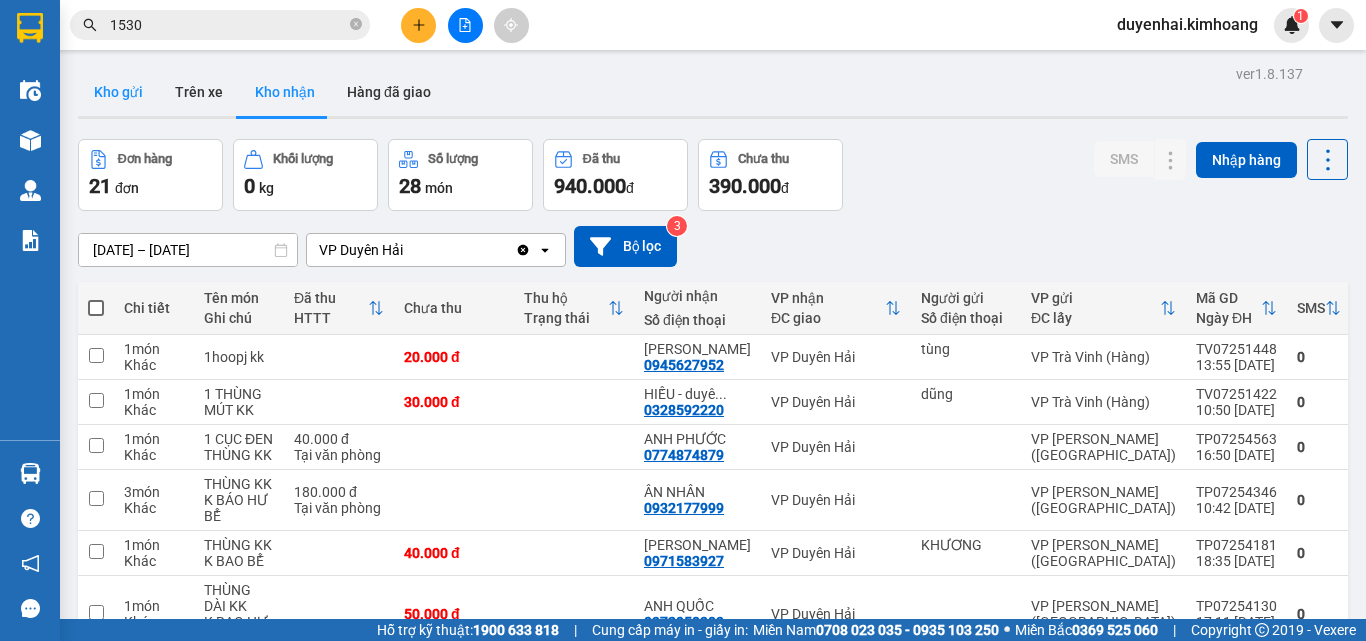 click on "Kho gửi" at bounding box center (118, 92) 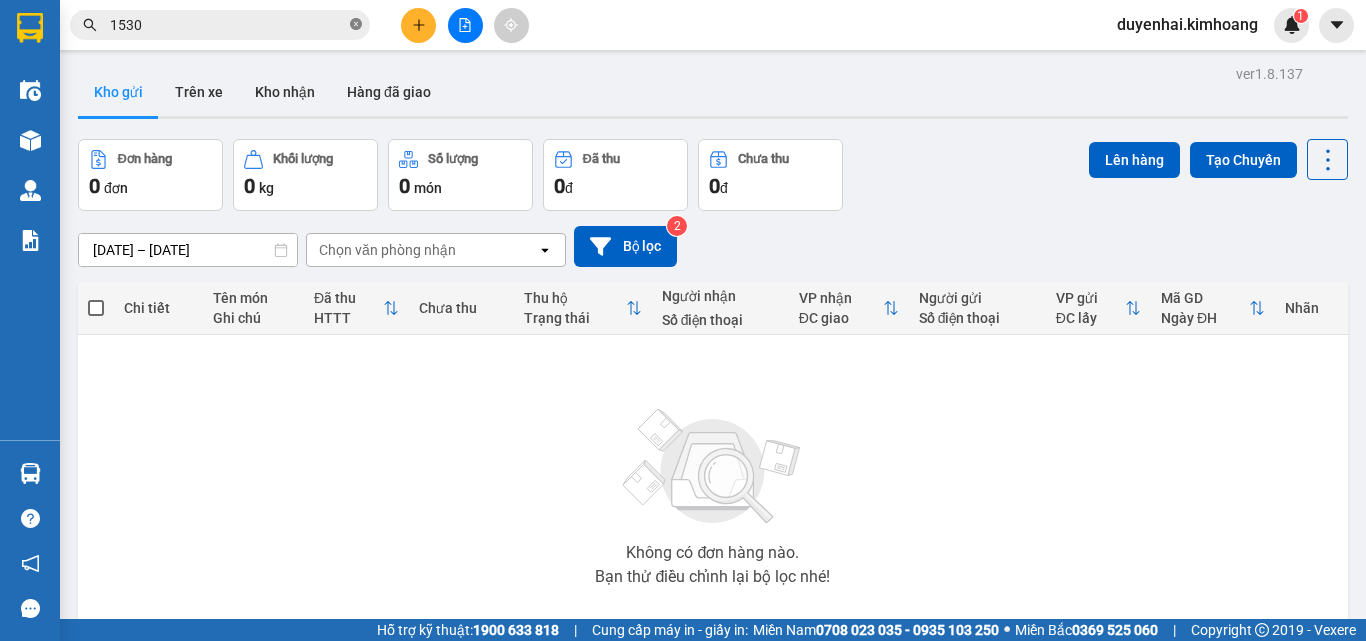 click 